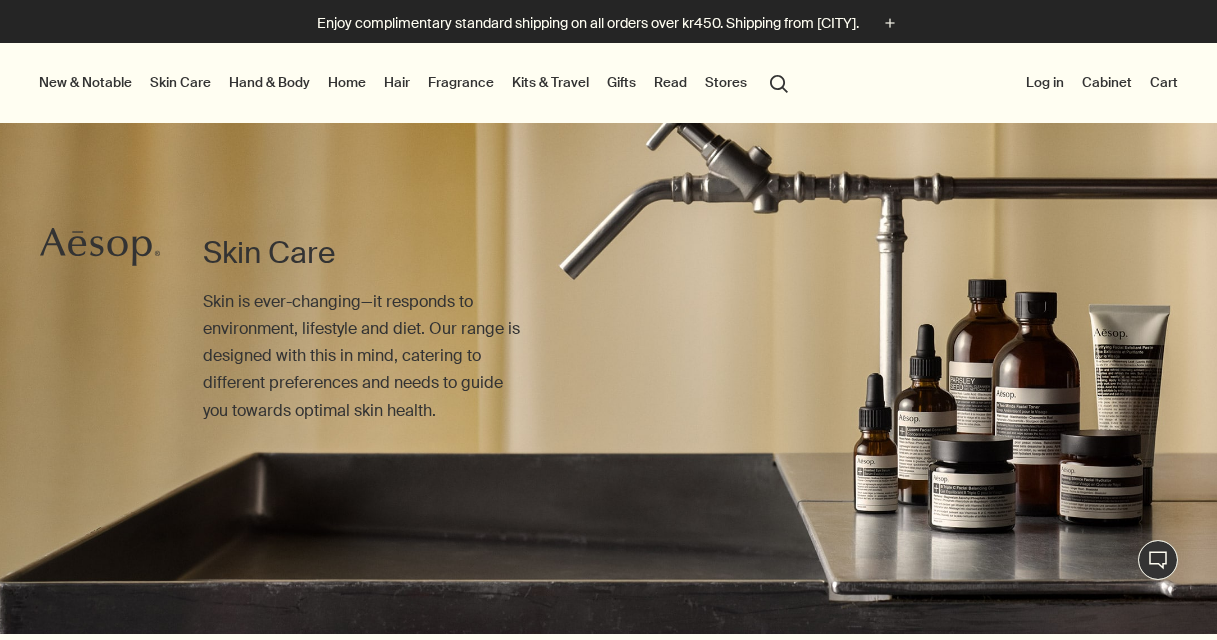 scroll, scrollTop: 0, scrollLeft: 0, axis: both 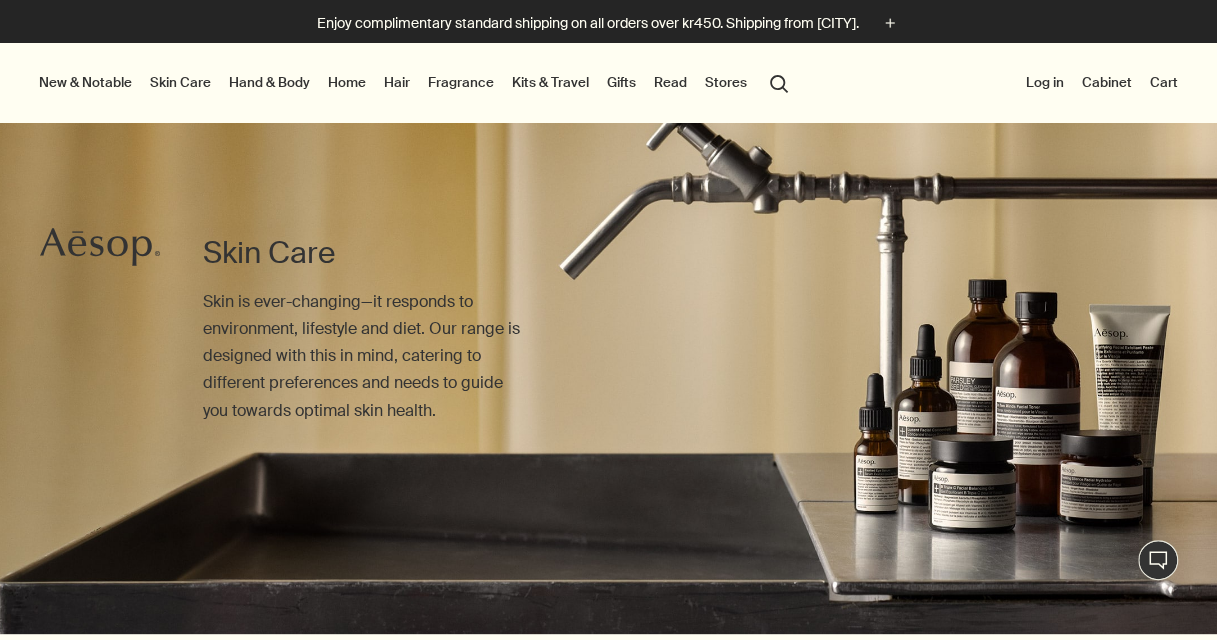 click on "Skin Care" at bounding box center (180, 82) 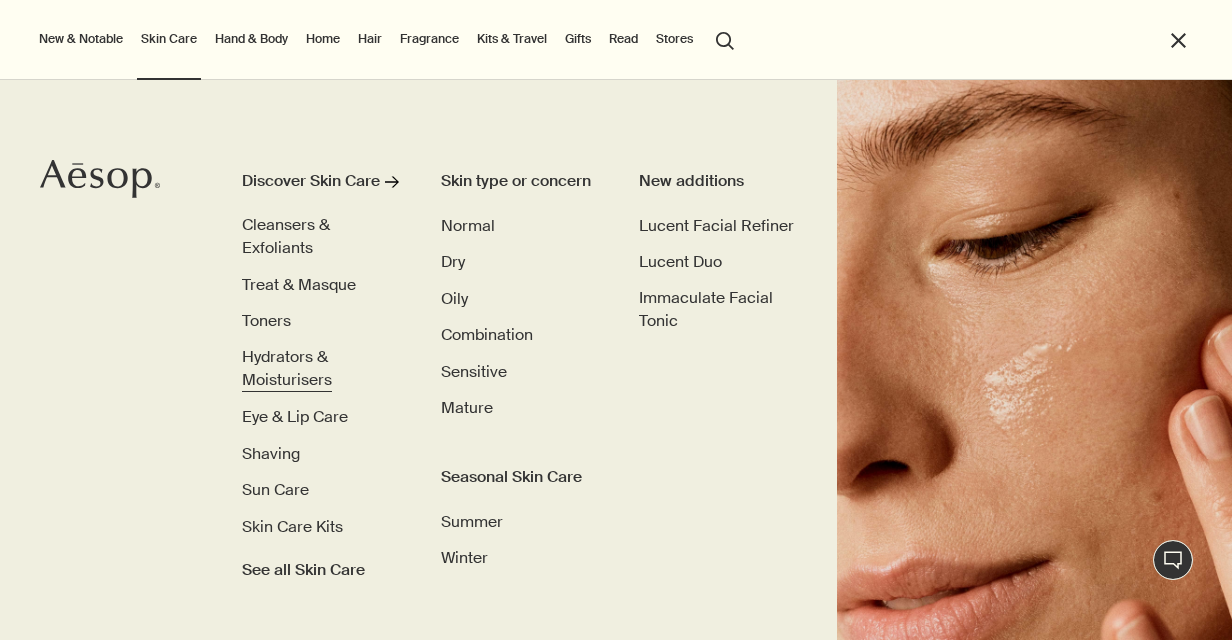 click on "Hydrators & Moisturisers" at bounding box center [287, 369] 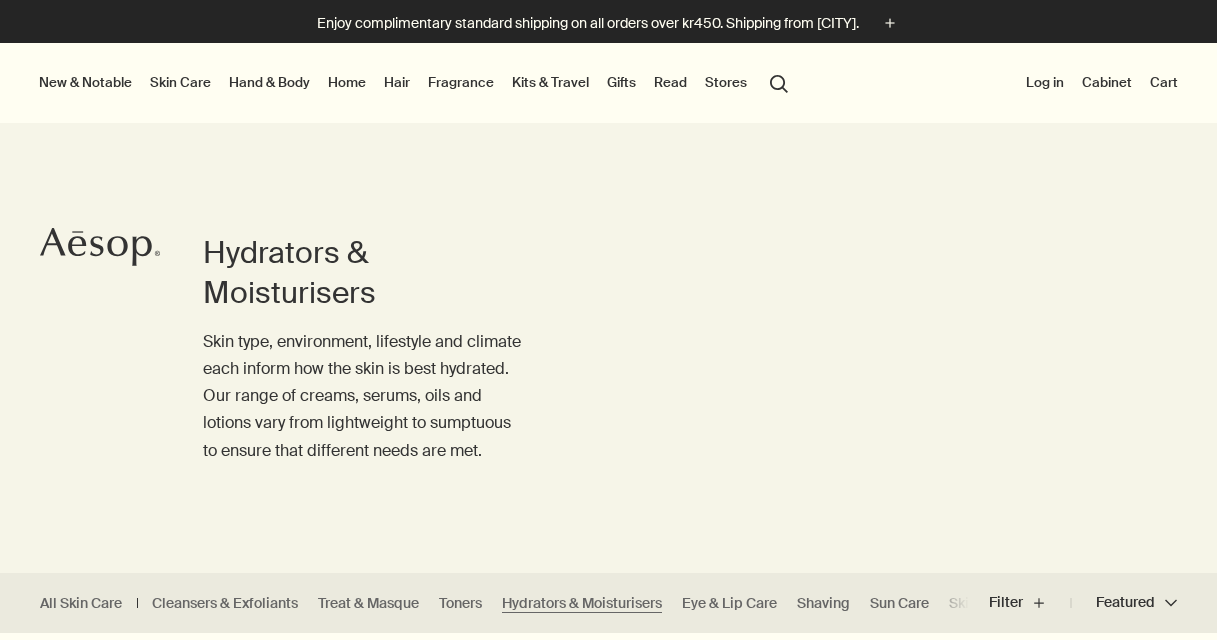 scroll, scrollTop: 100, scrollLeft: 0, axis: vertical 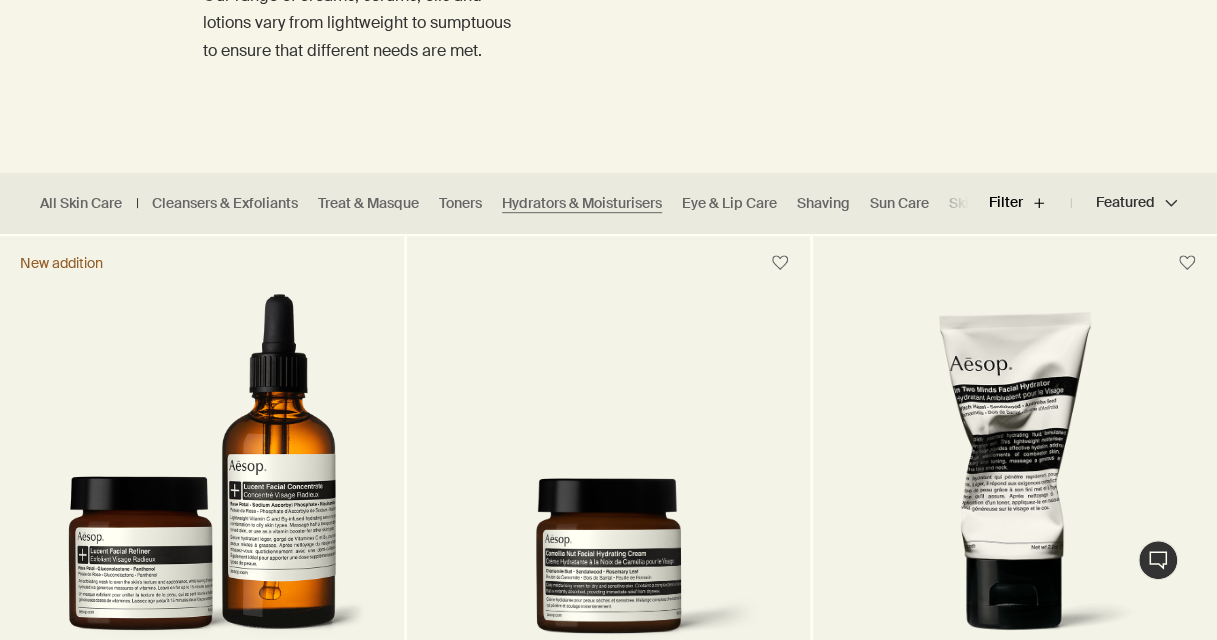 click on "Filter plus" at bounding box center (1030, 203) 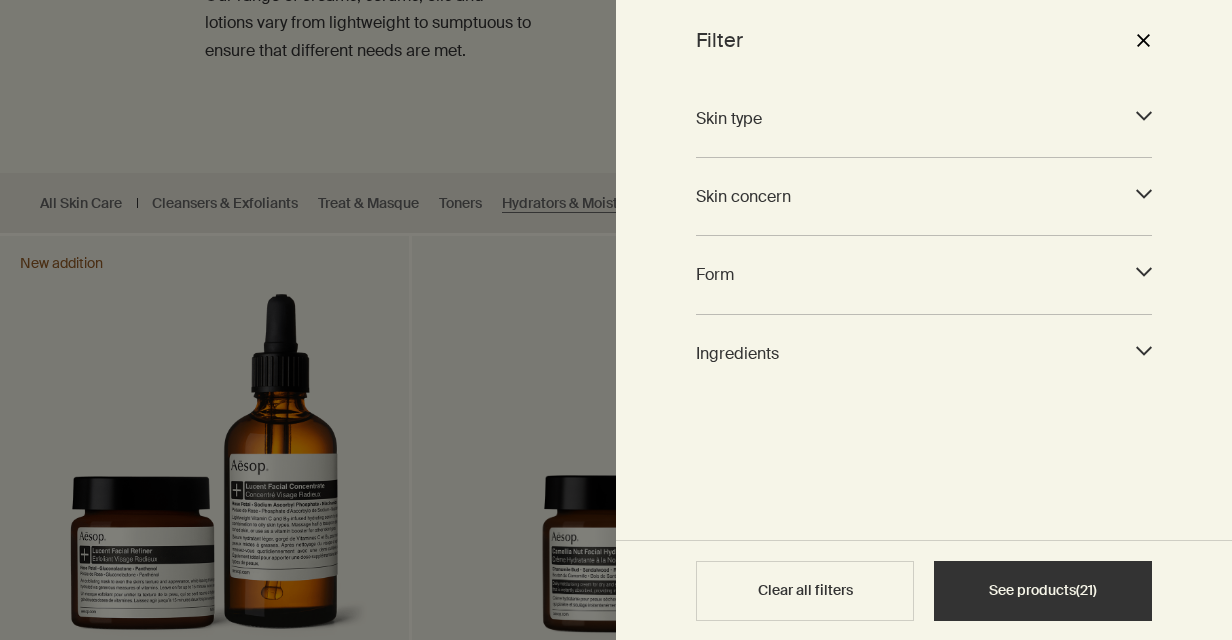 click on "Skin type" at bounding box center [906, 118] 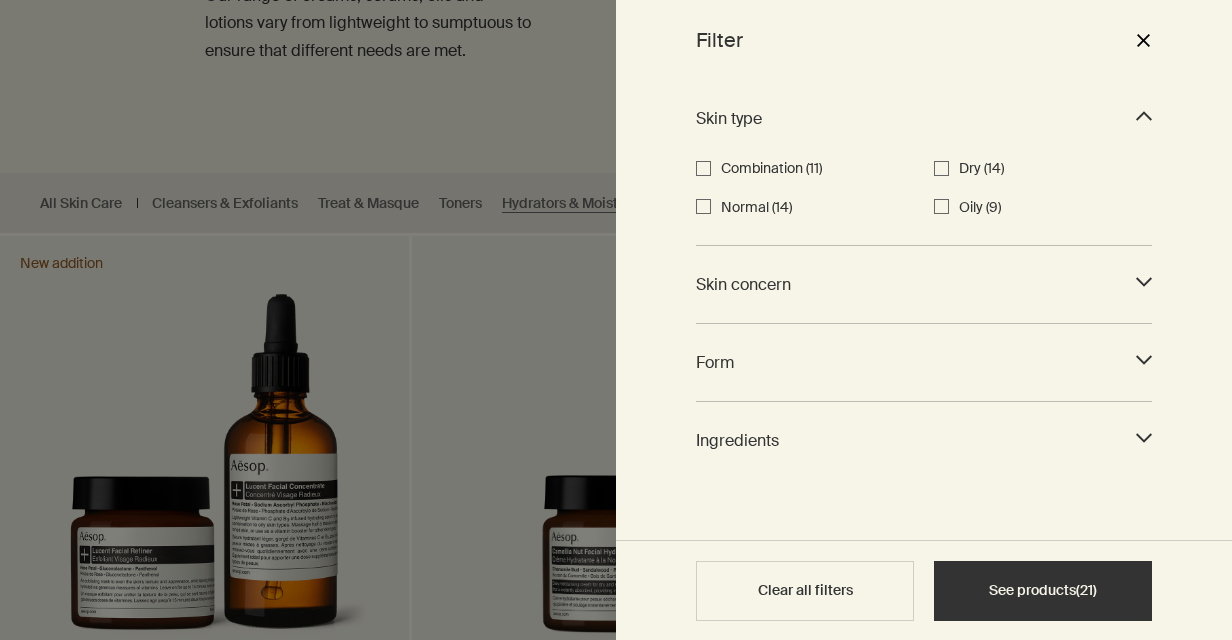 click on "Skin type" at bounding box center (906, 118) 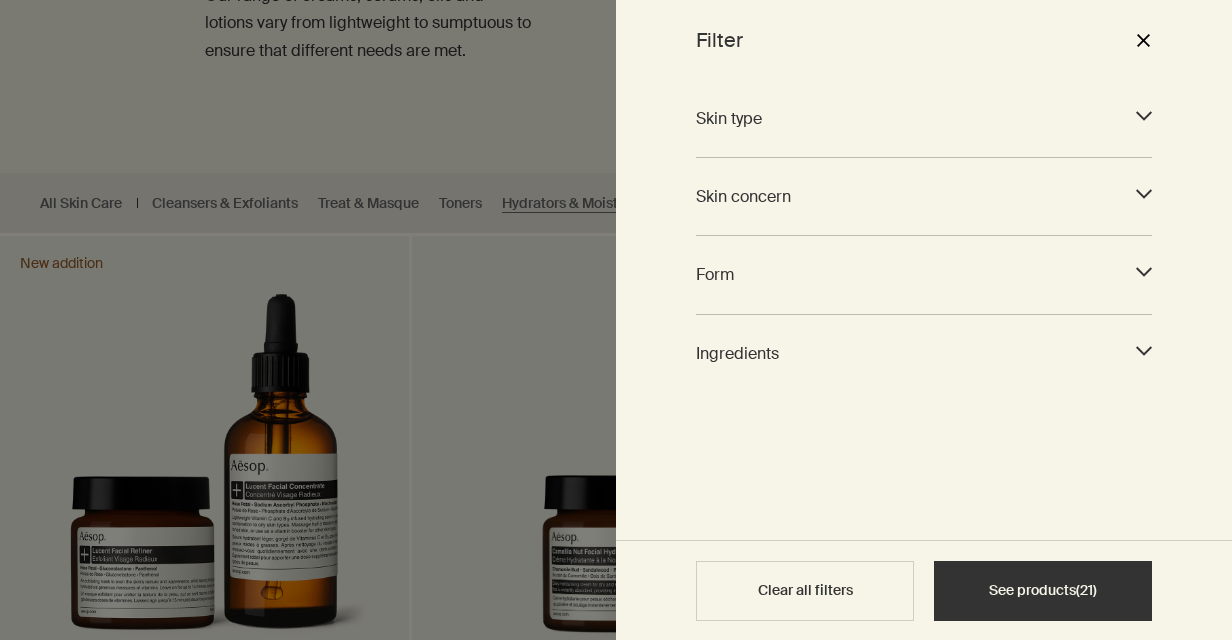 click on "Skin type" at bounding box center [906, 118] 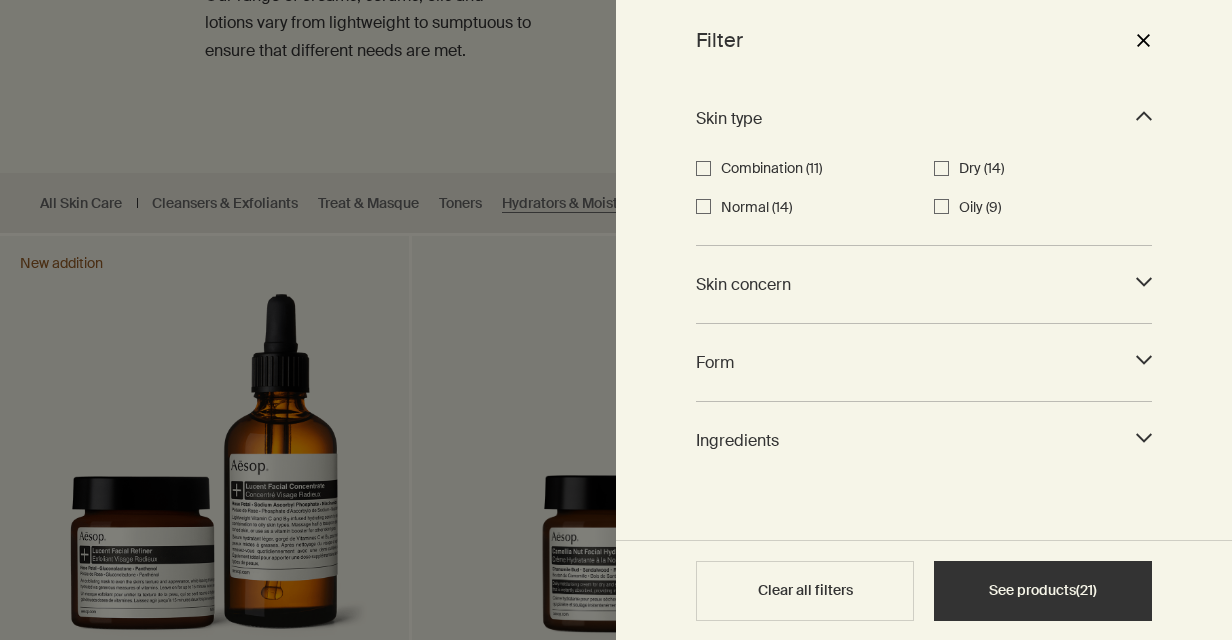 click on "Normal (14)" at bounding box center [817, 208] 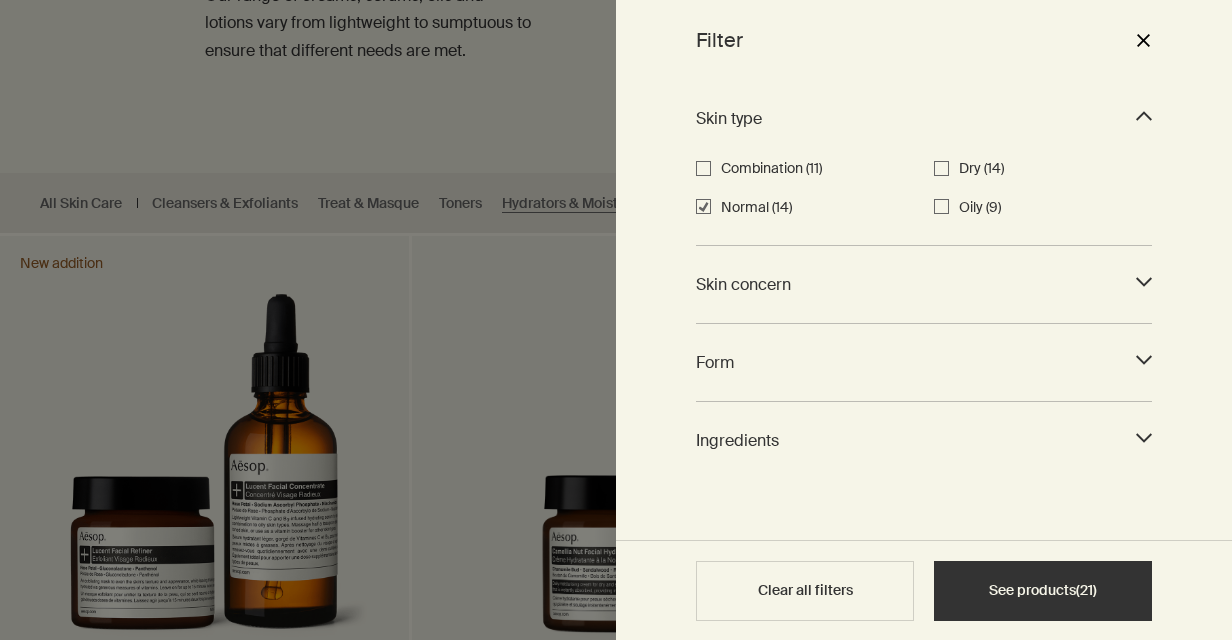 checkbox on "true" 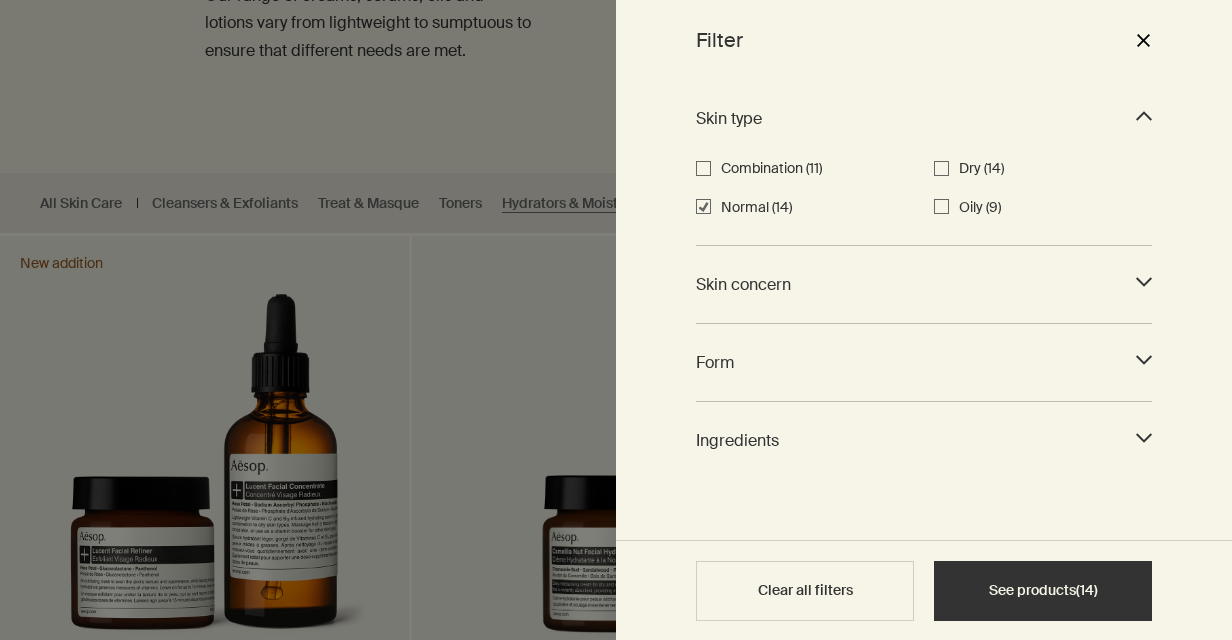 click on "Skin concern" at bounding box center [906, 284] 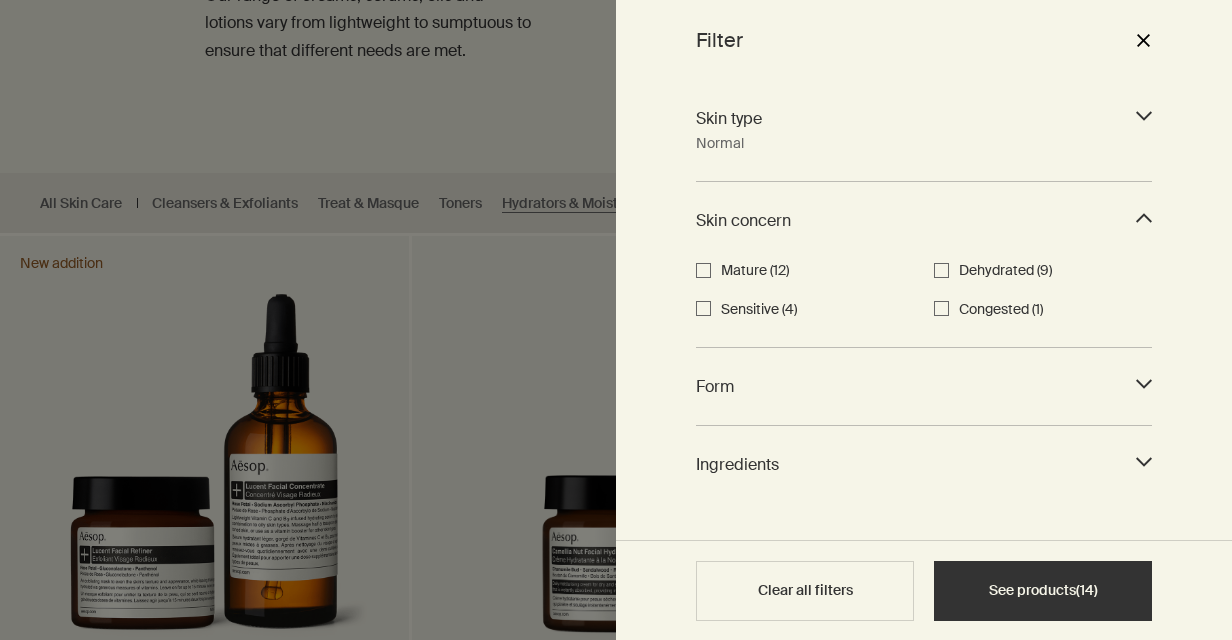click on "Form" at bounding box center (906, 386) 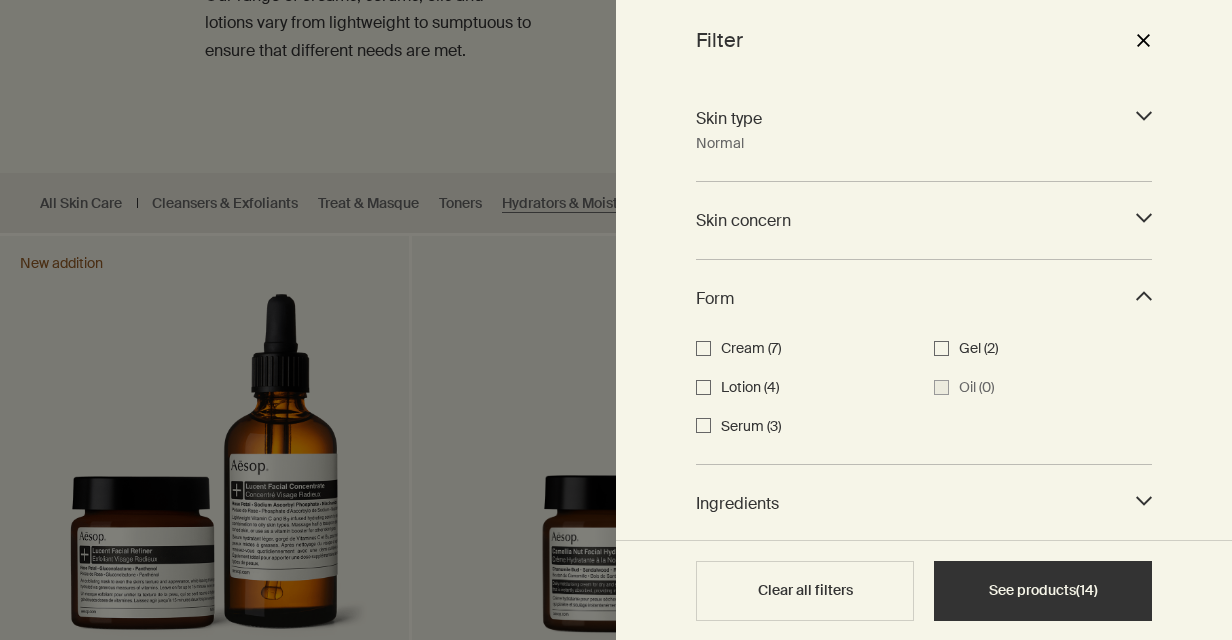 click on "Ingredients" at bounding box center [906, 503] 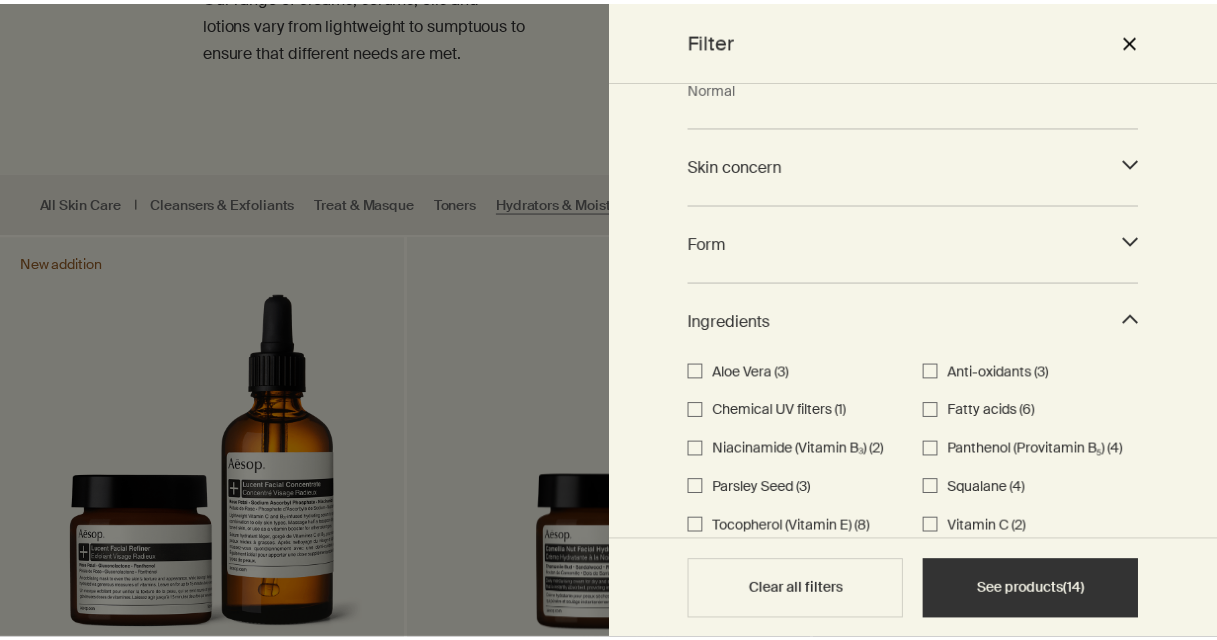 scroll, scrollTop: 100, scrollLeft: 0, axis: vertical 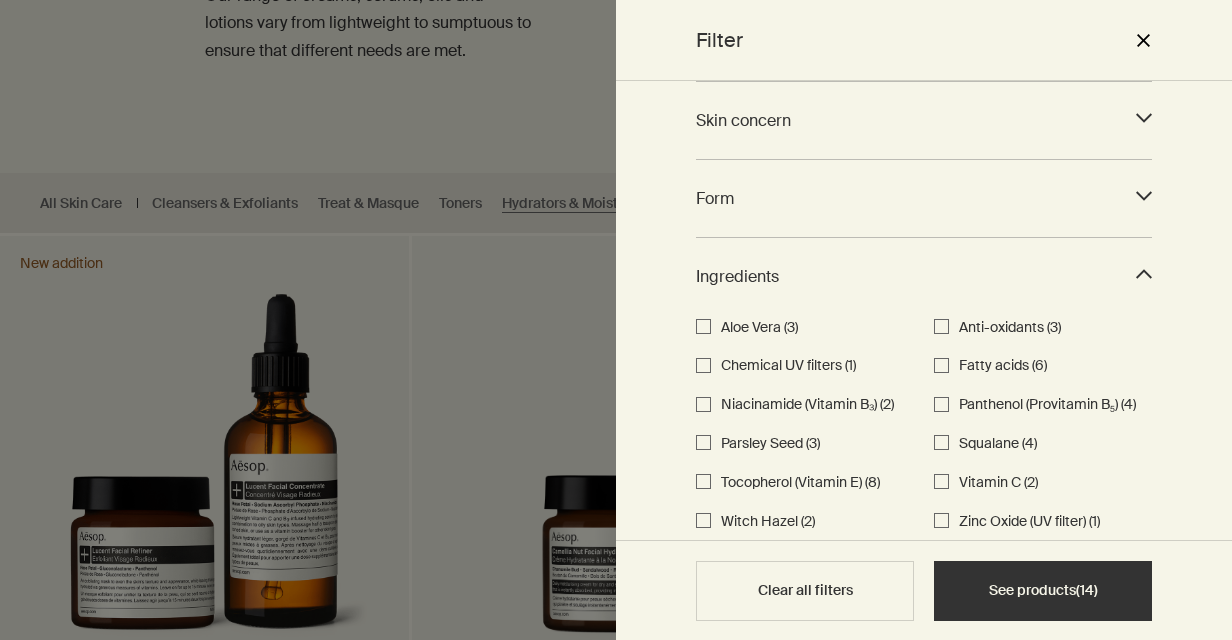 click on "See products   ( 14 )" at bounding box center (1043, 591) 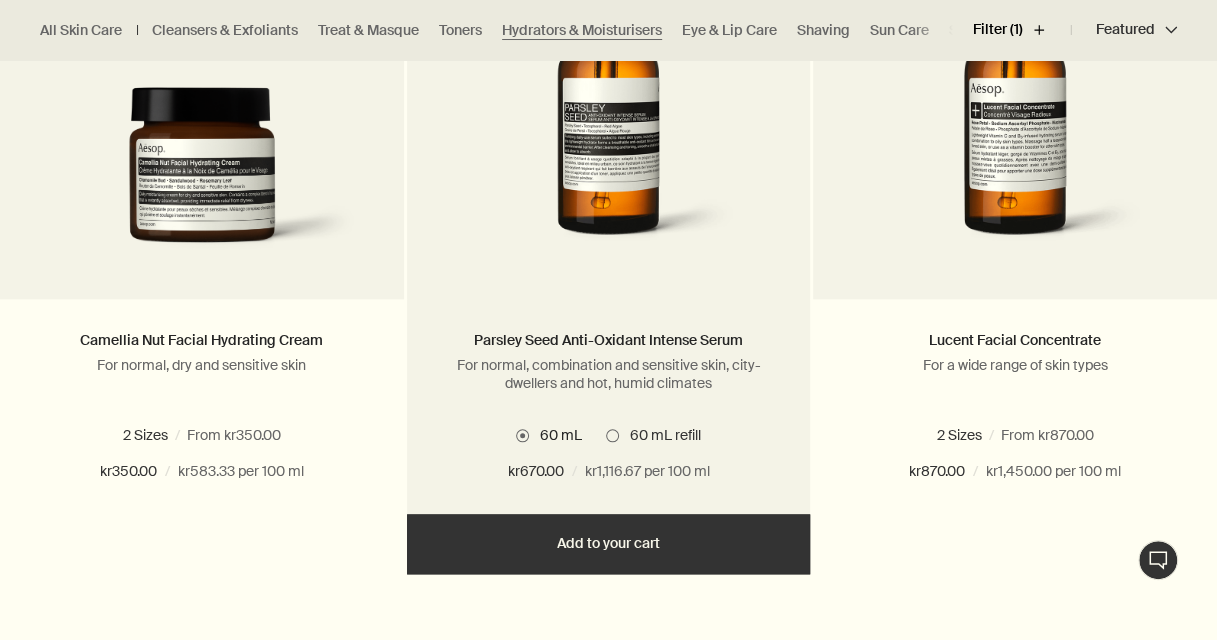 scroll, scrollTop: 900, scrollLeft: 0, axis: vertical 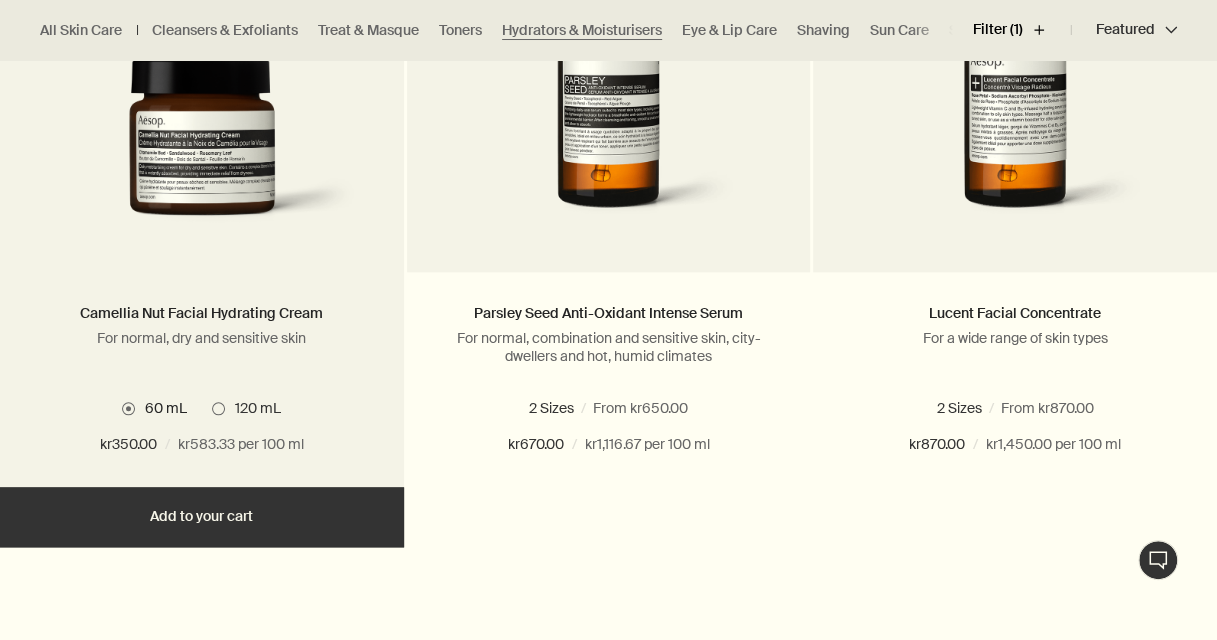 type 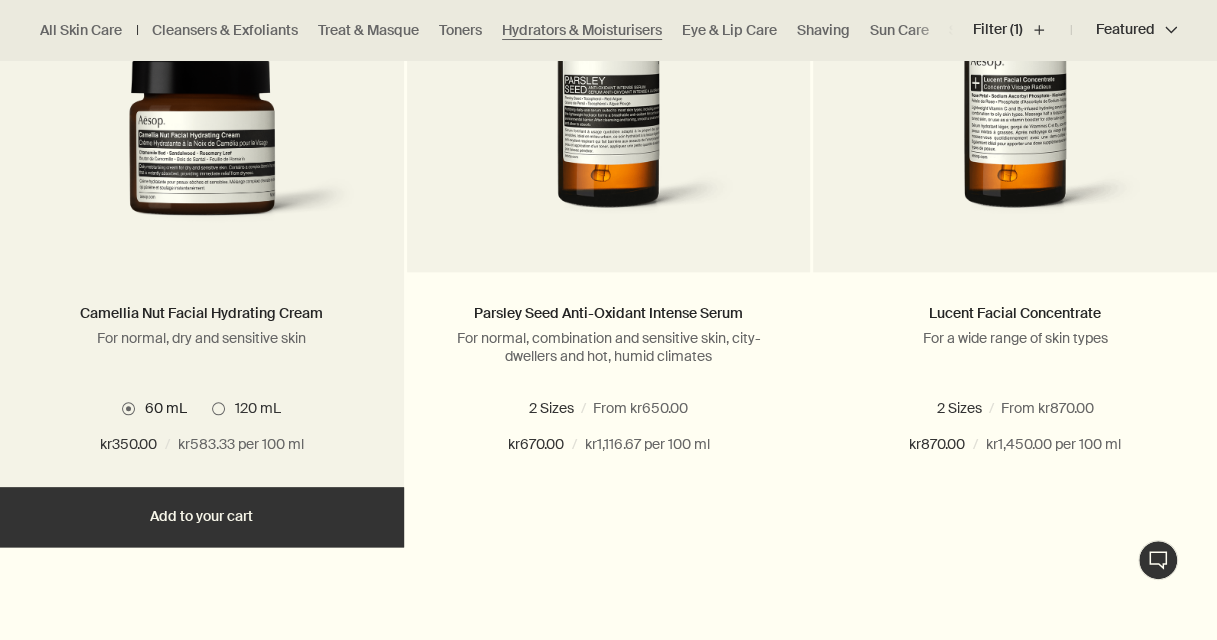 click at bounding box center (202, 150) 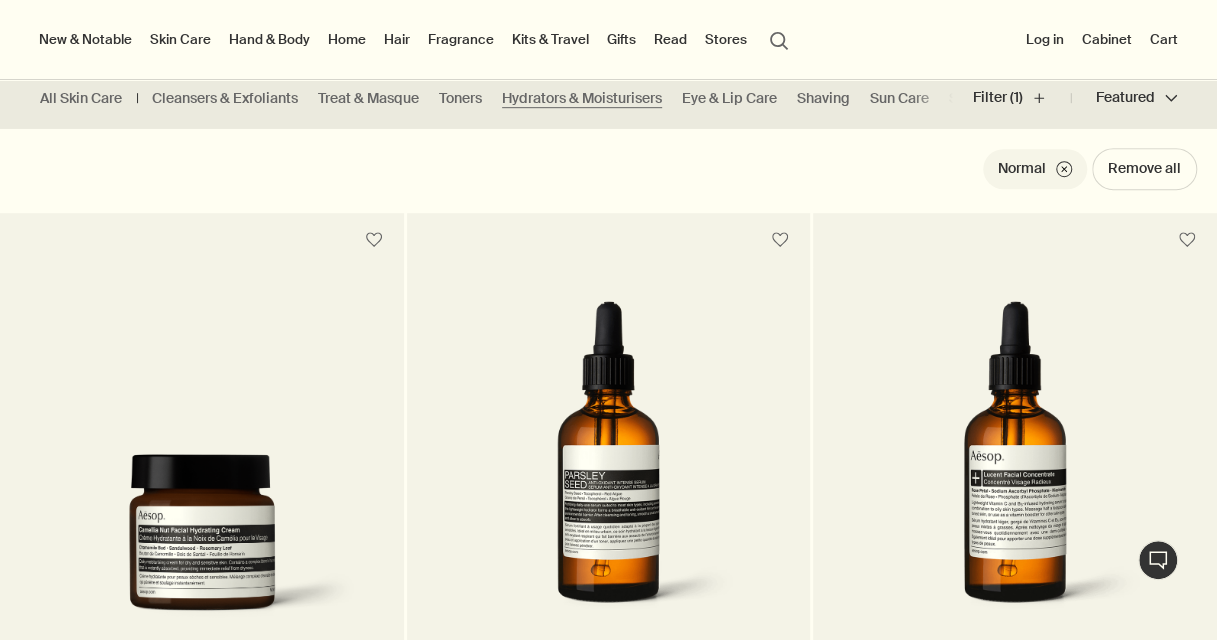 scroll, scrollTop: 500, scrollLeft: 0, axis: vertical 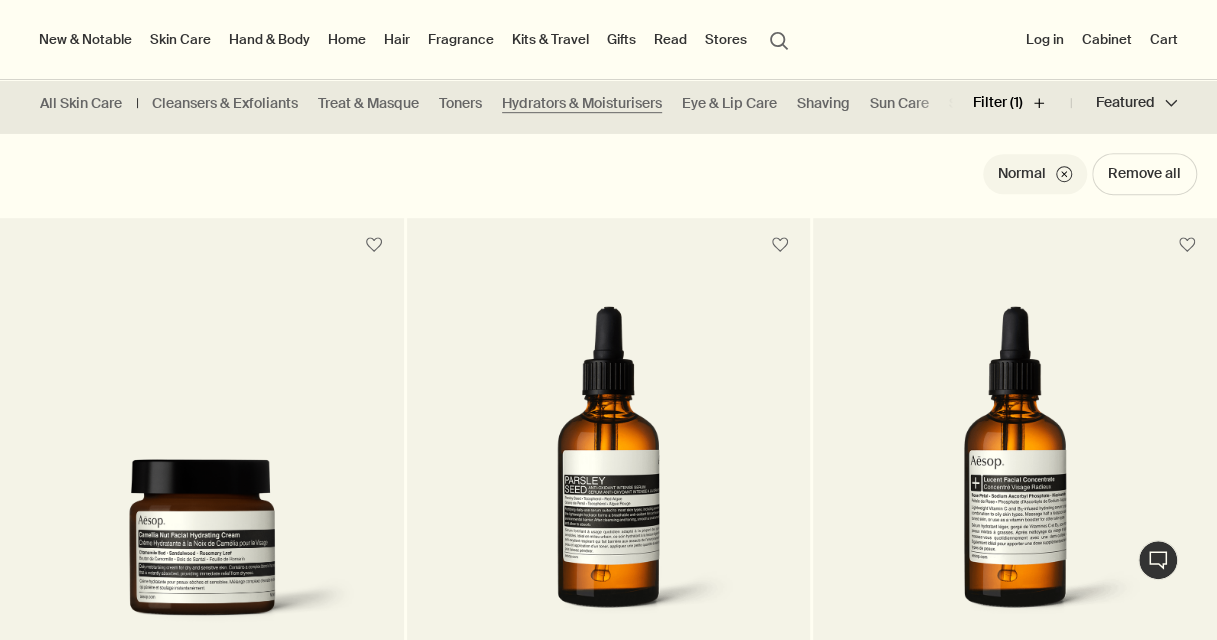 click on "Filter (1) plus" at bounding box center (1022, 103) 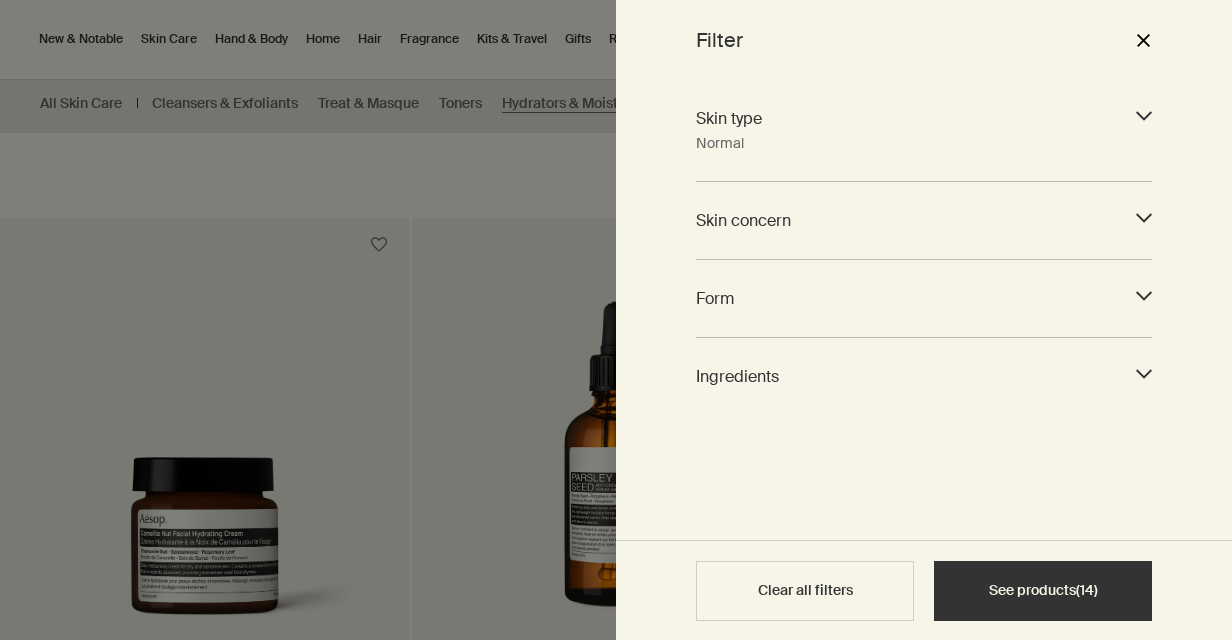 click on "Form" at bounding box center (906, 298) 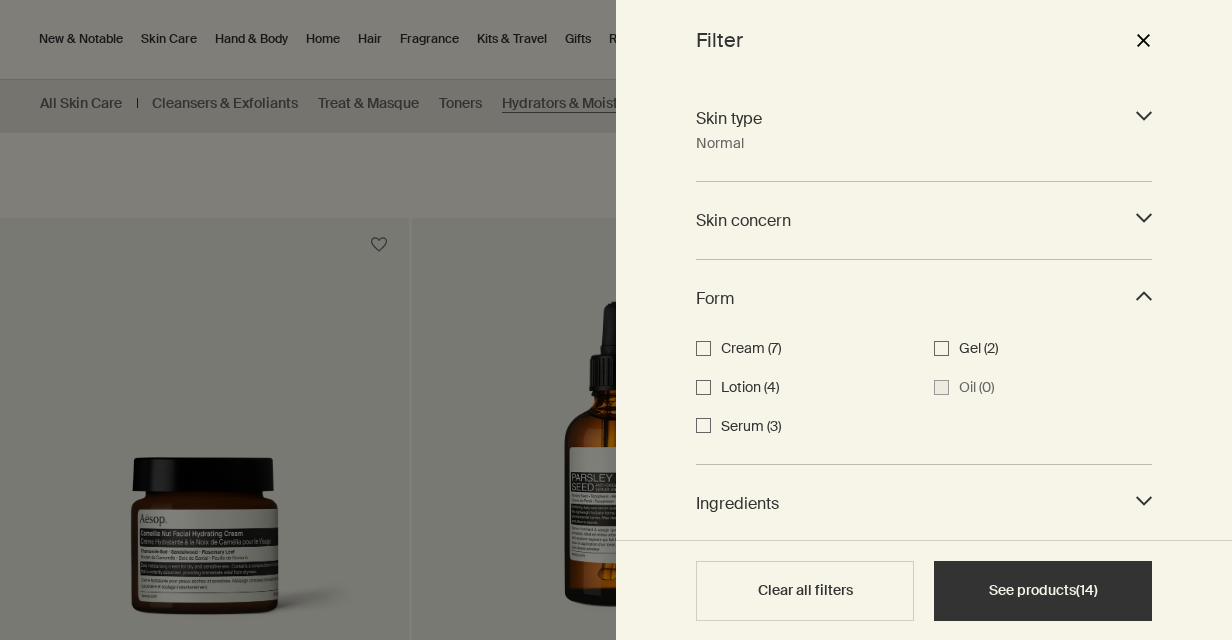 drag, startPoint x: 758, startPoint y: 390, endPoint x: 767, endPoint y: 378, distance: 15 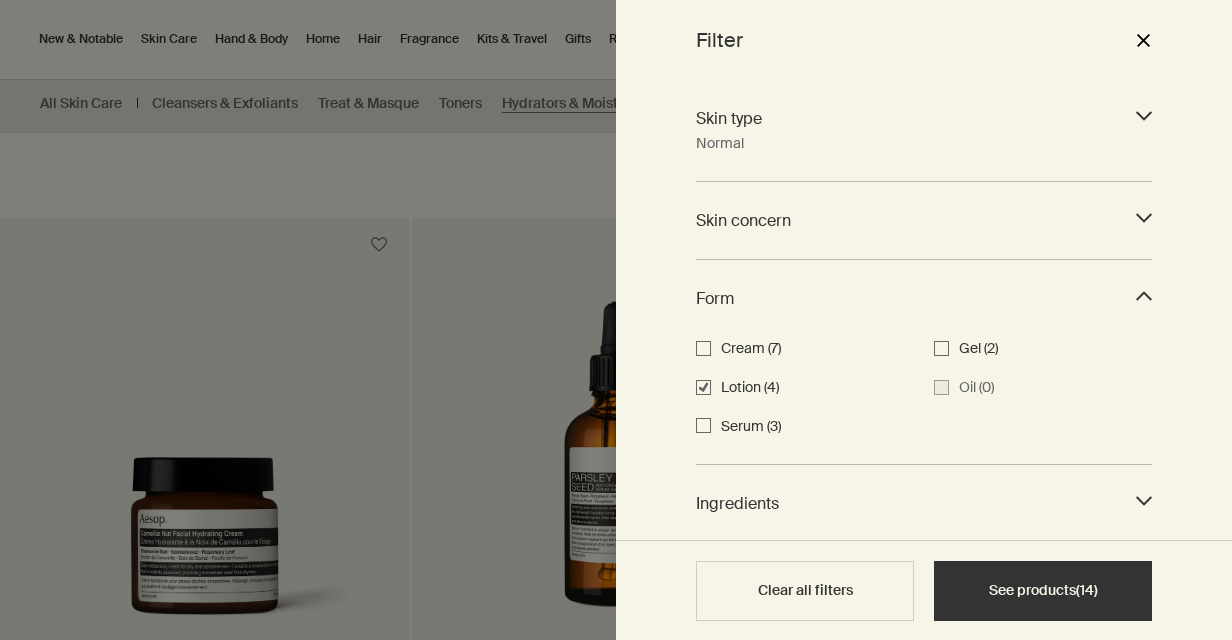 checkbox on "true" 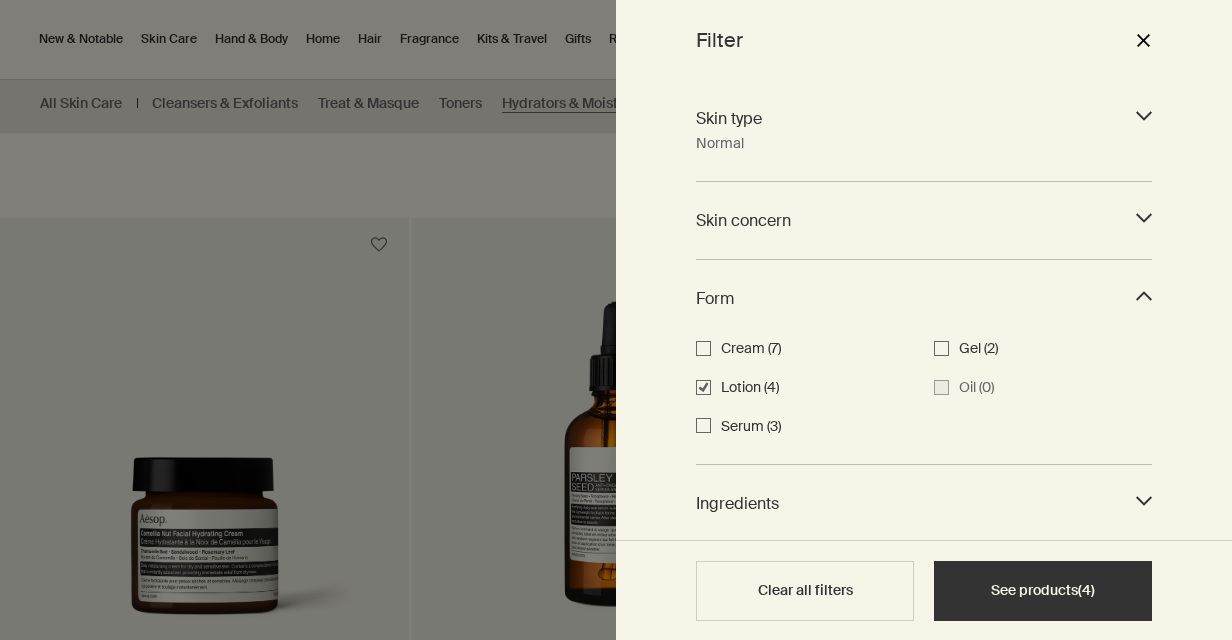 click on "Cream (7)" at bounding box center (817, 349) 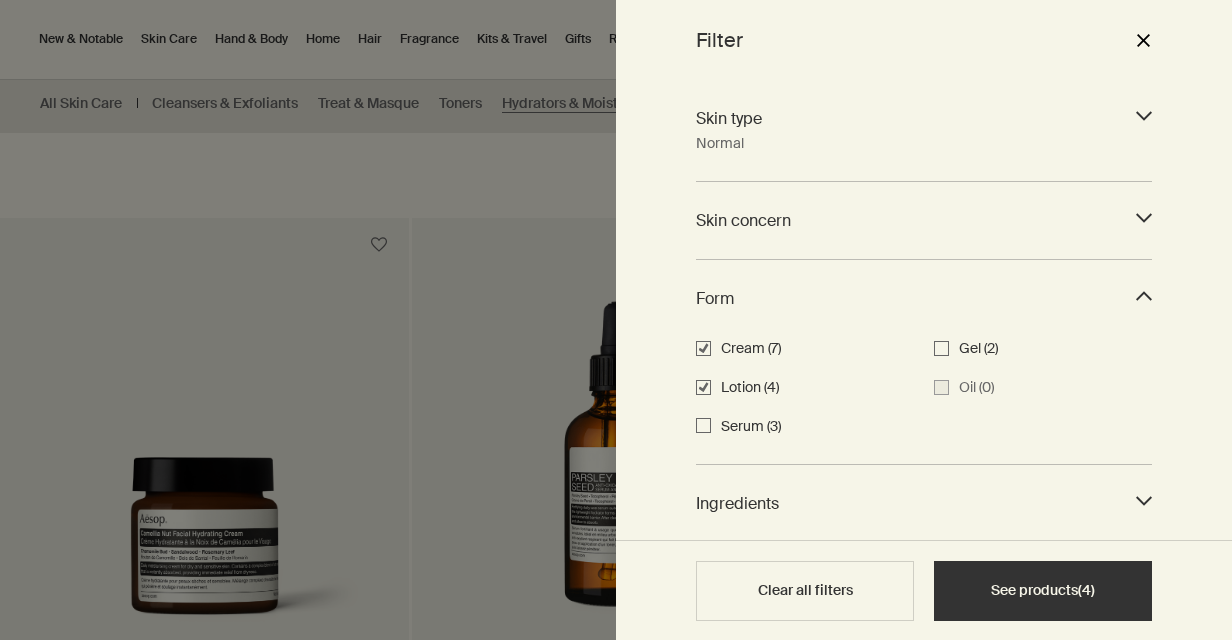 checkbox on "true" 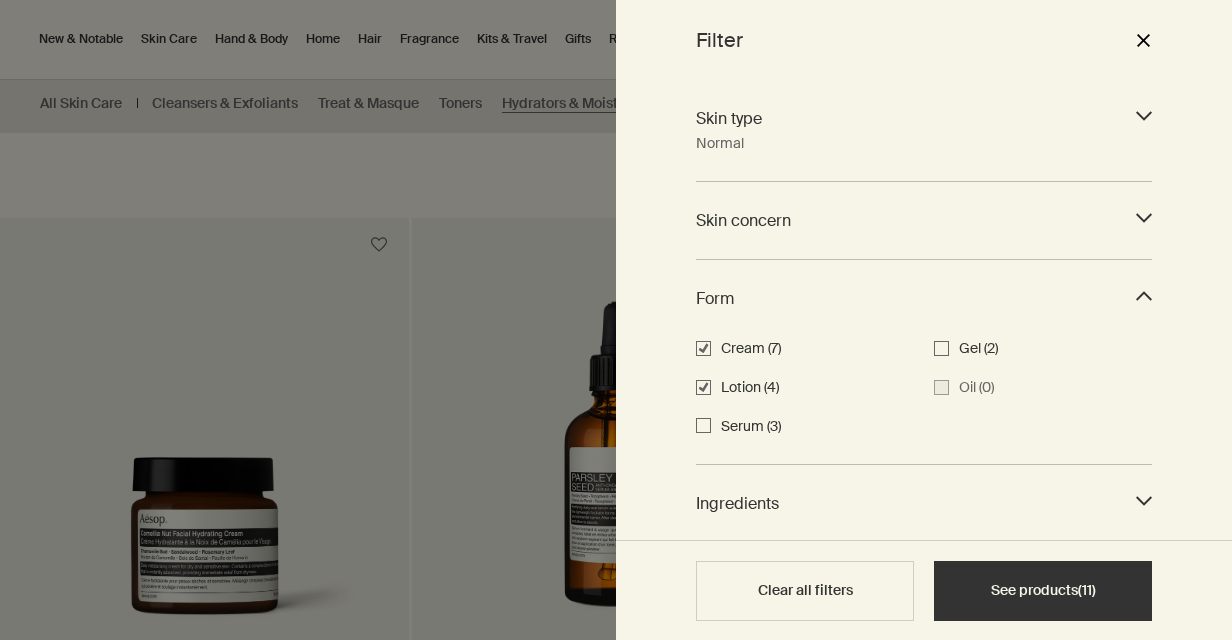 click on "See products   ( 11 )" at bounding box center [1043, 591] 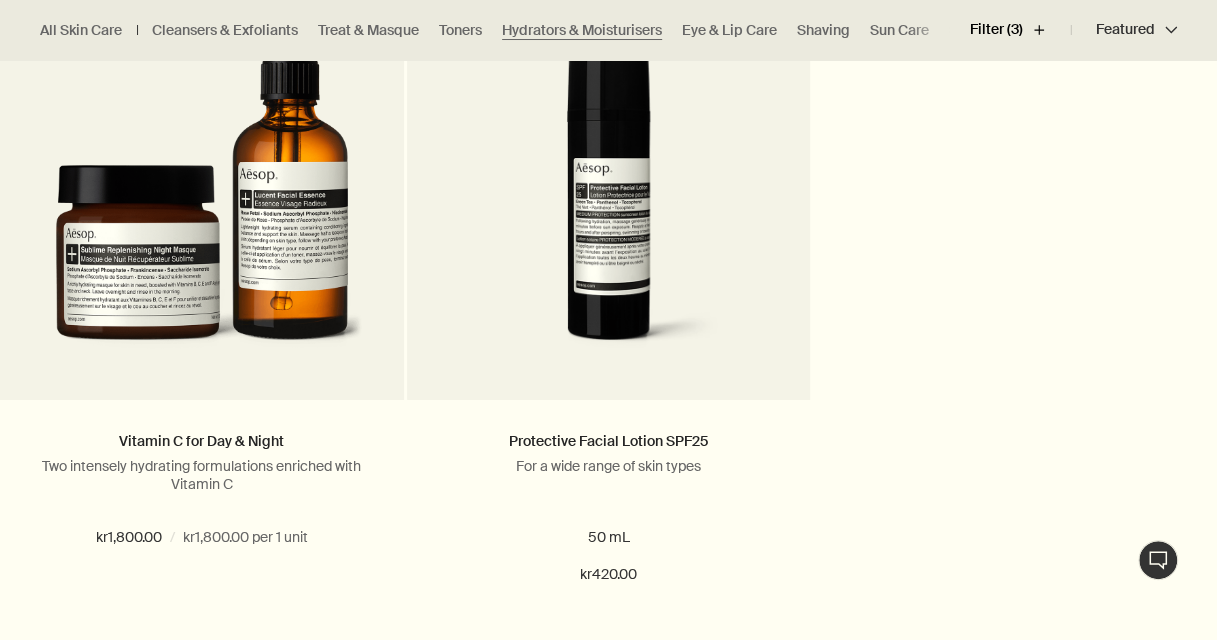 scroll, scrollTop: 3000, scrollLeft: 0, axis: vertical 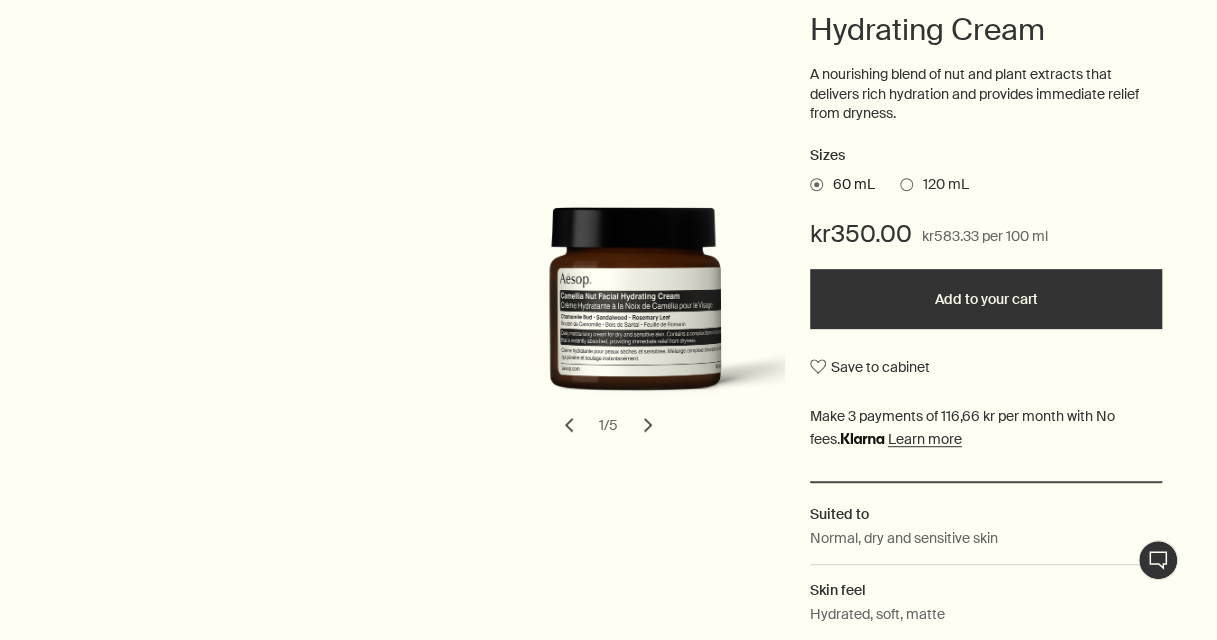click on "chevron" at bounding box center [648, 425] 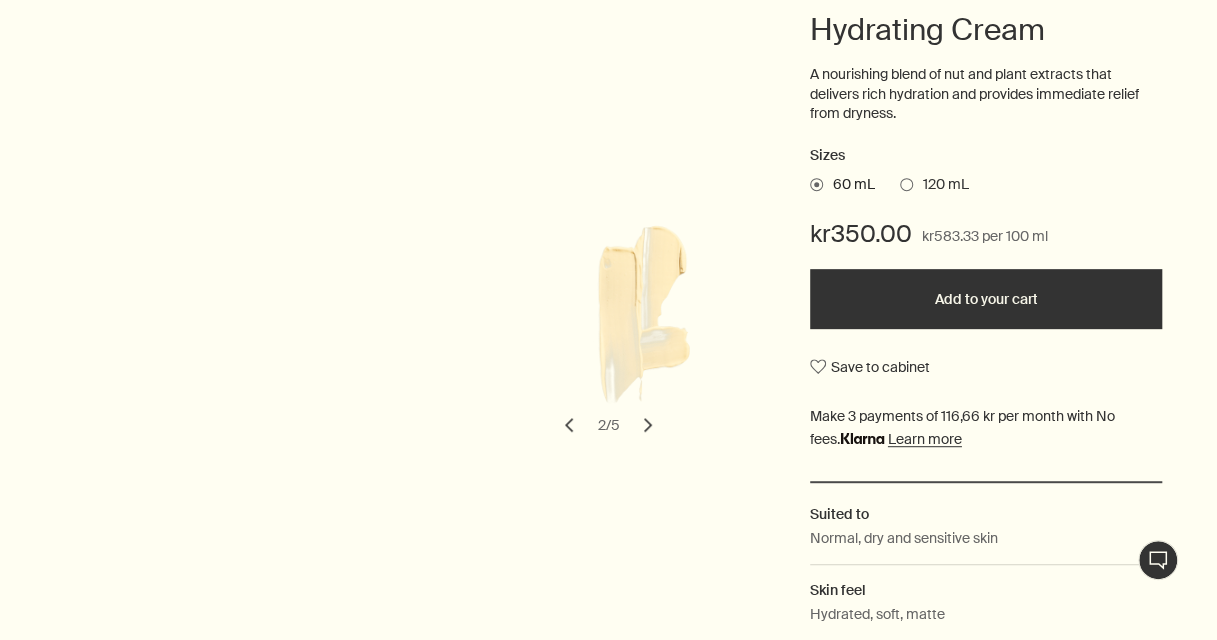click on "chevron" at bounding box center [648, 425] 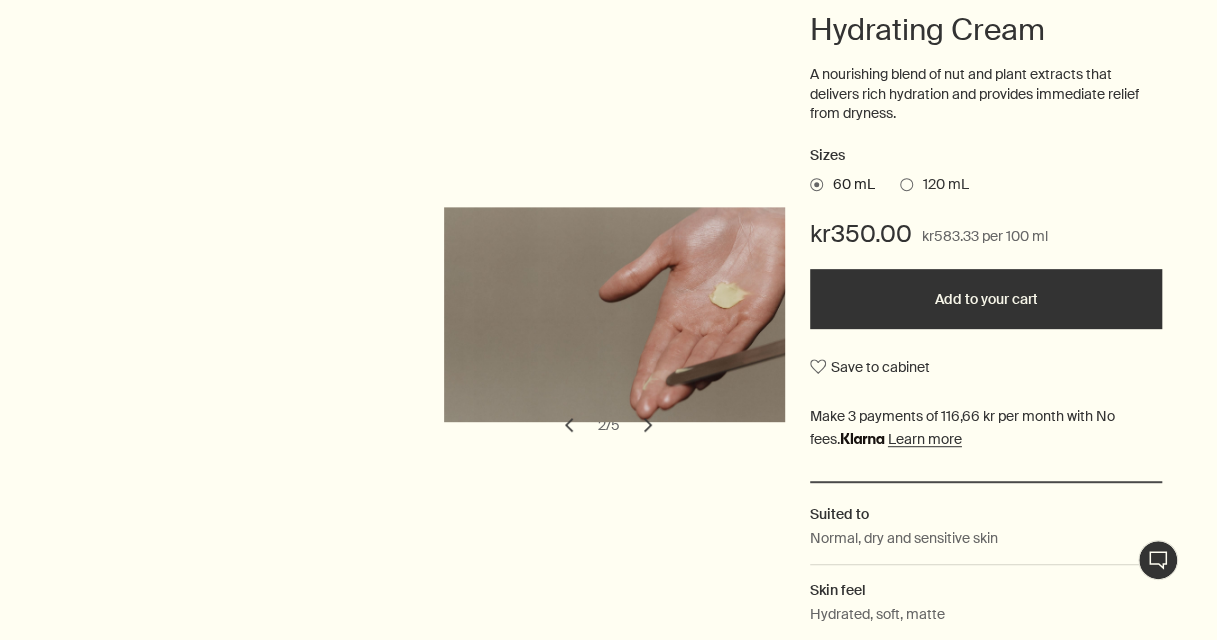 click on "chevron" at bounding box center (648, 425) 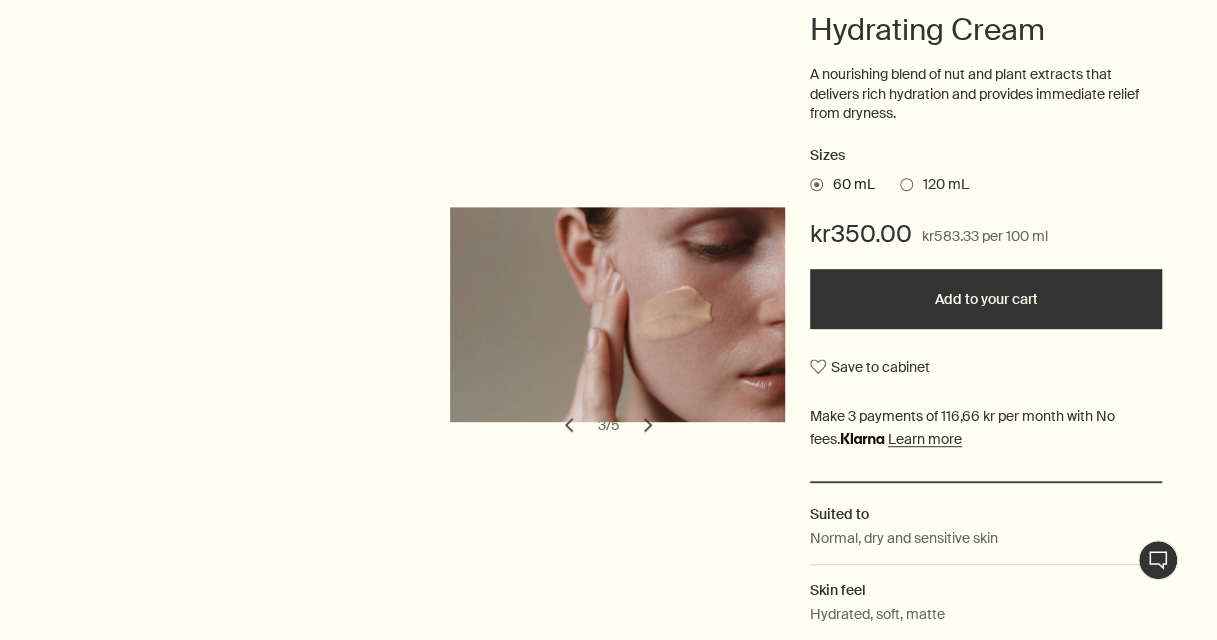 click on "chevron" at bounding box center [648, 425] 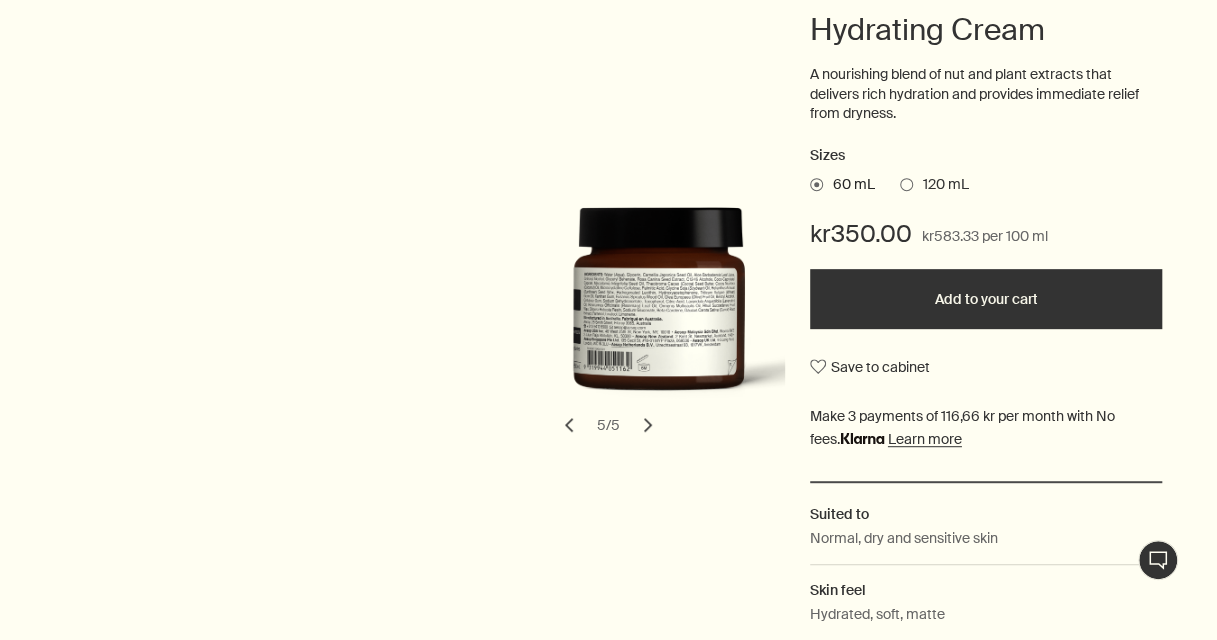 click at bounding box center [659, 314] 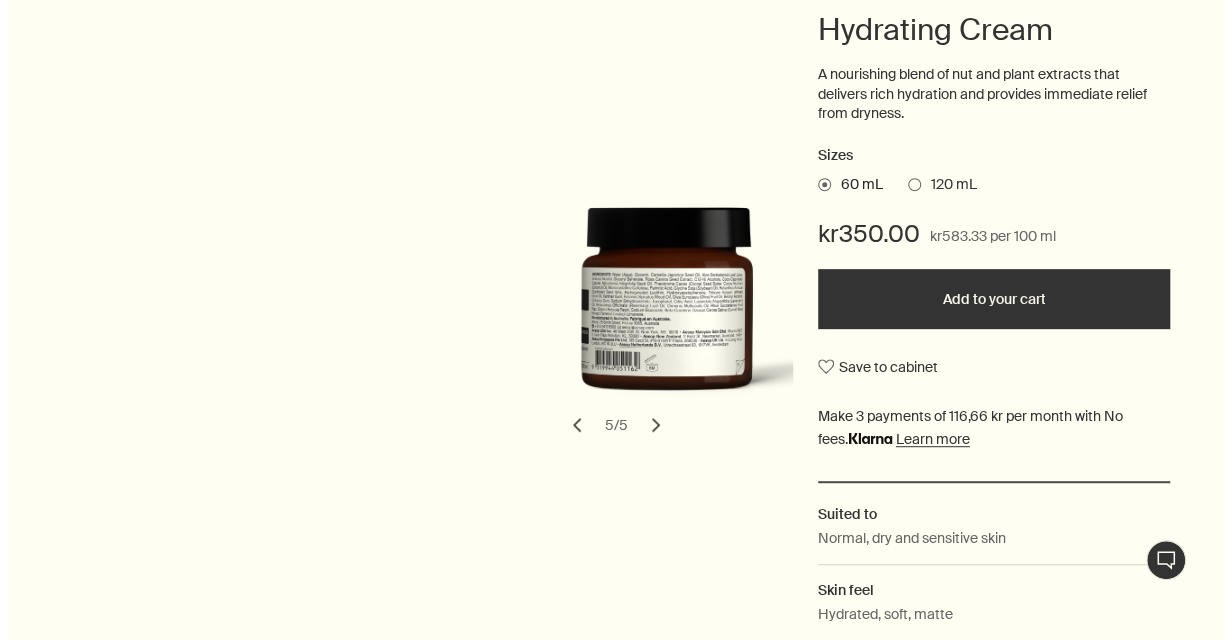 scroll, scrollTop: 0, scrollLeft: 0, axis: both 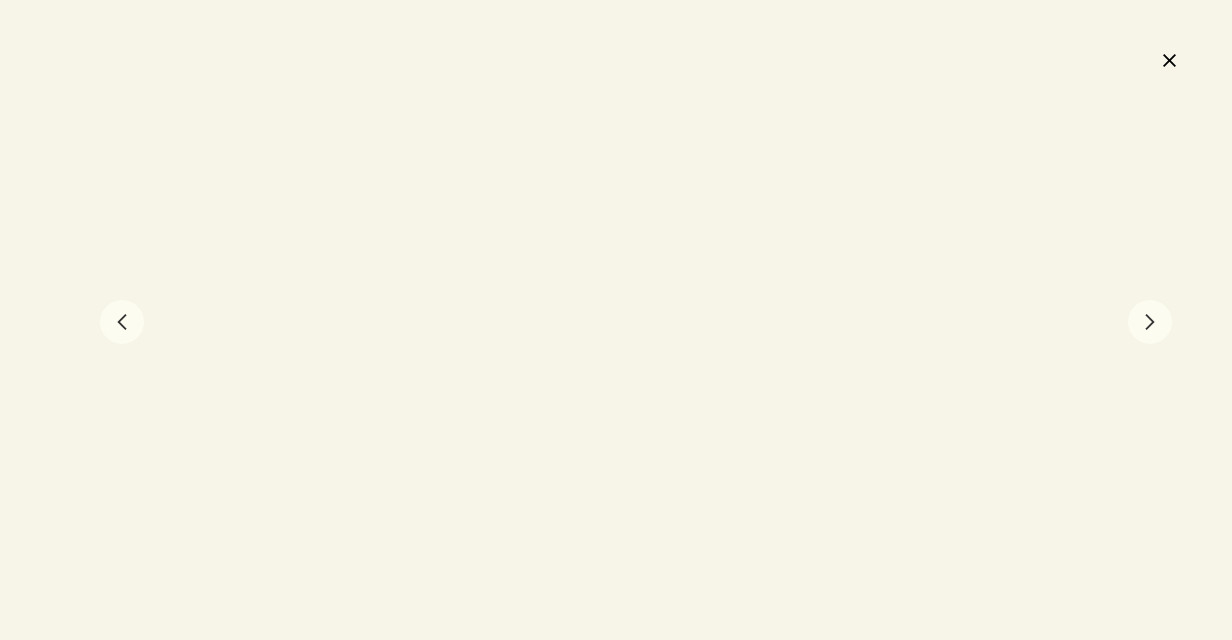 click on "close" at bounding box center (1169, 60) 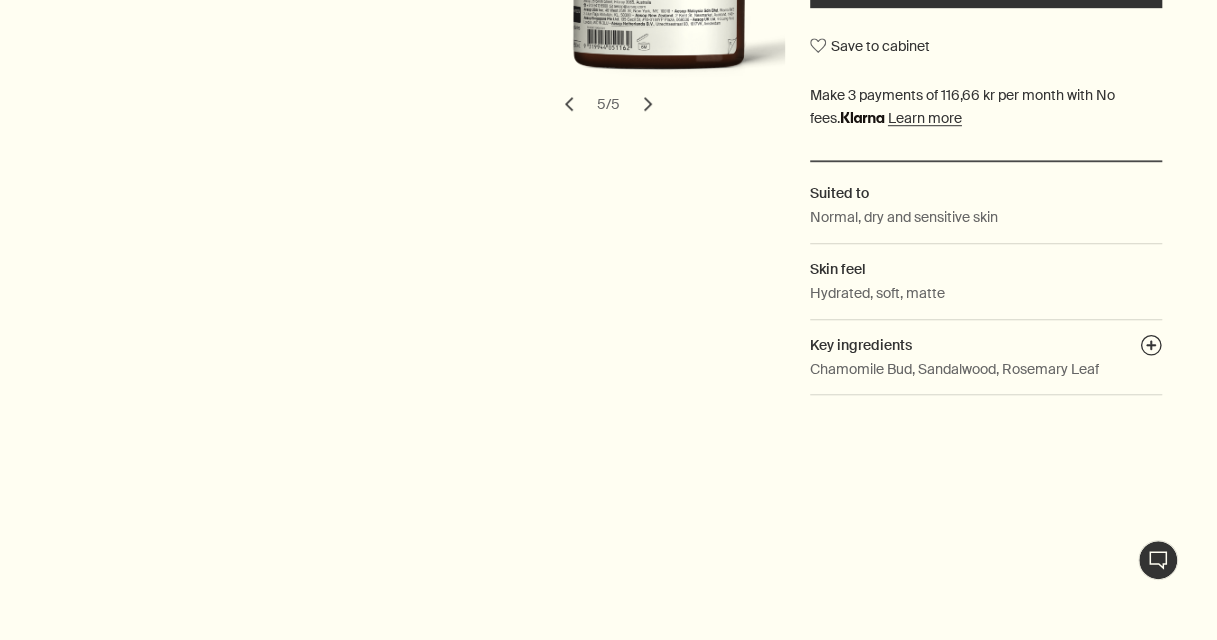 scroll, scrollTop: 625, scrollLeft: 0, axis: vertical 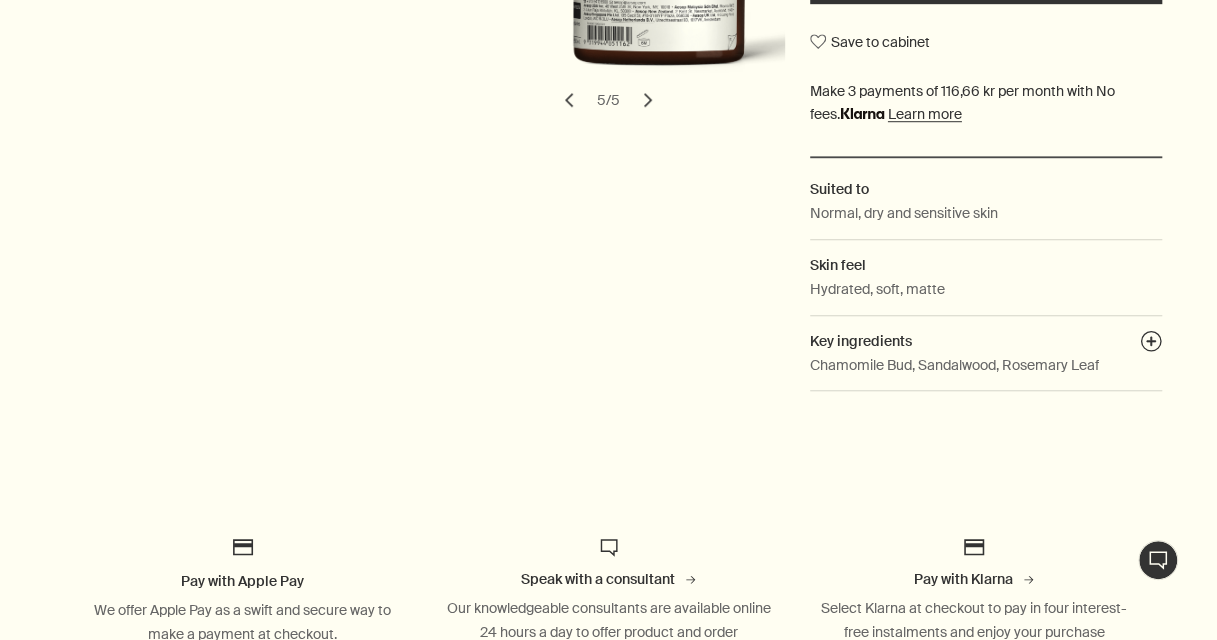 type 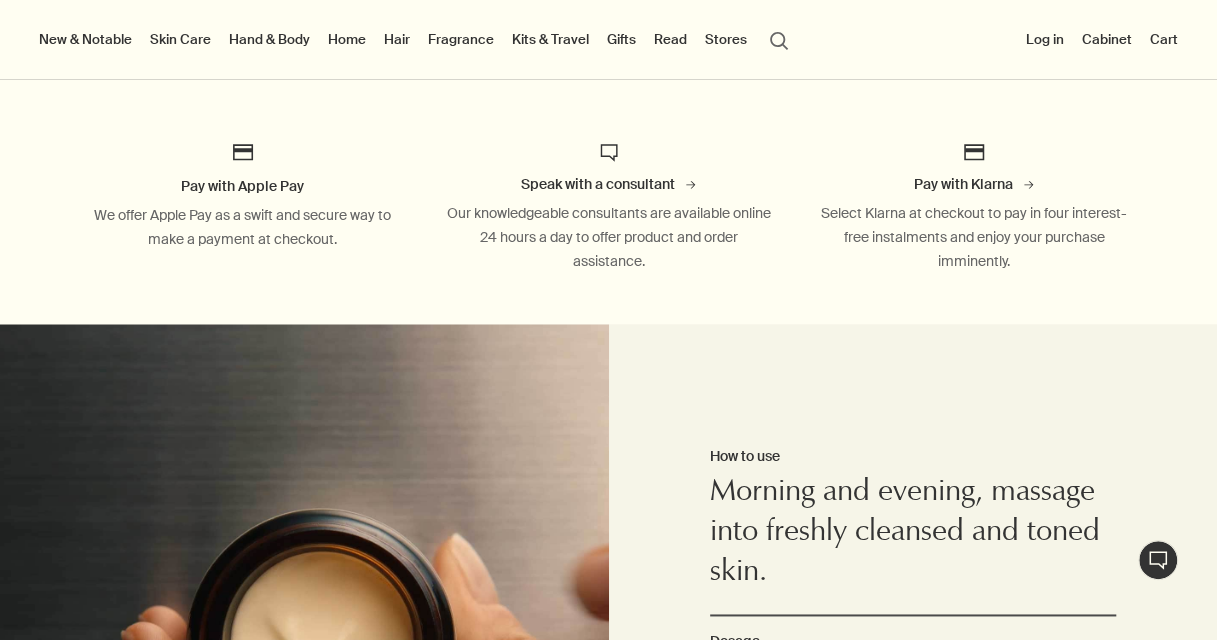 scroll, scrollTop: 0, scrollLeft: 0, axis: both 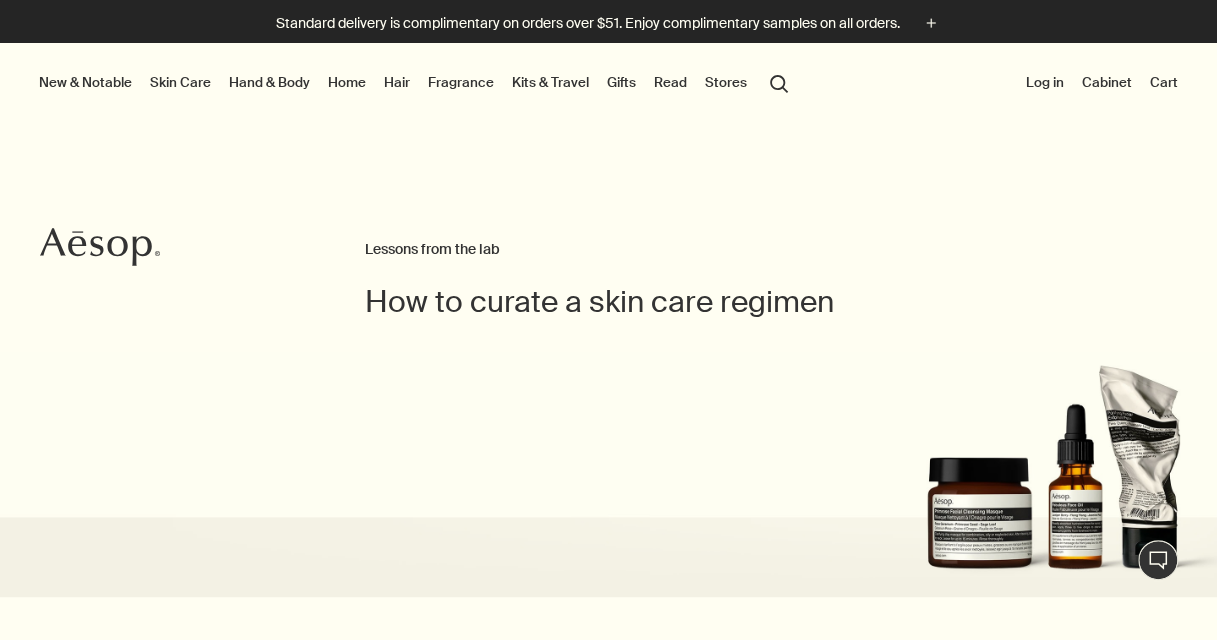 click on "How to curate a skin care regimen Lessons from the lab" at bounding box center [608, 200] 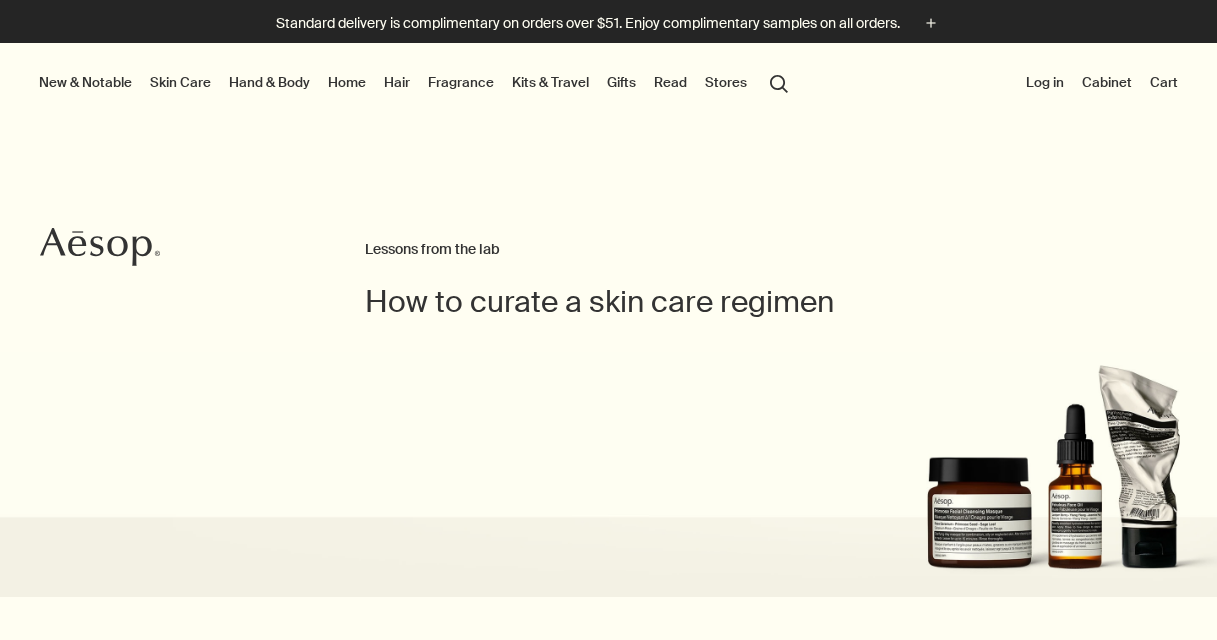 scroll, scrollTop: 0, scrollLeft: 0, axis: both 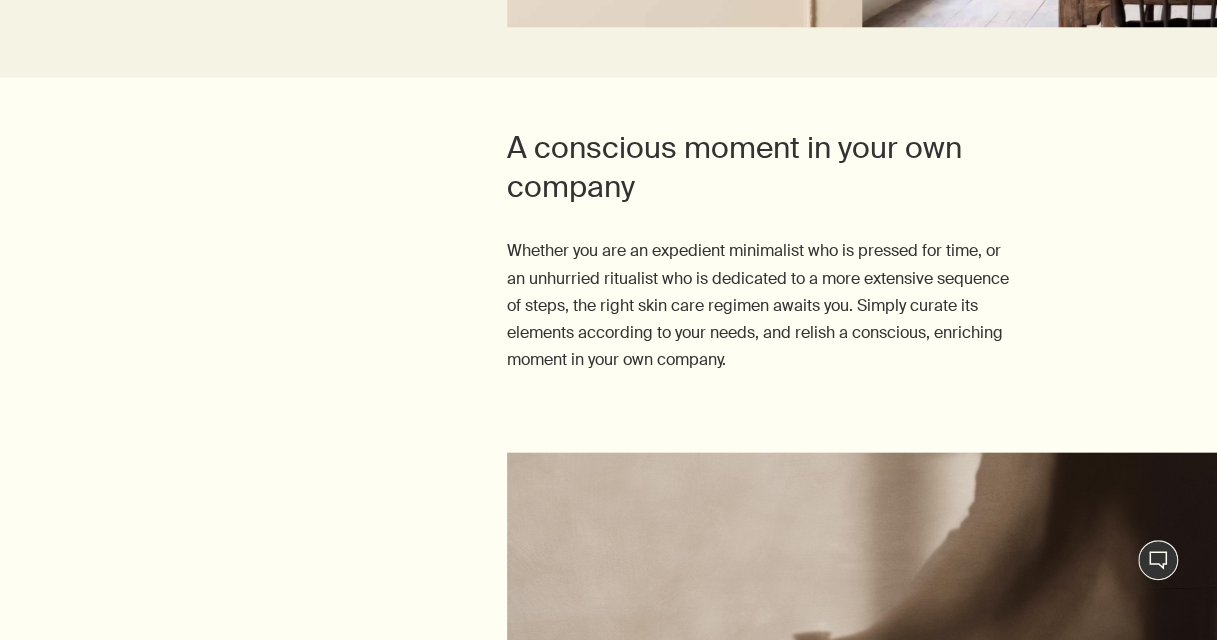 click on "A conscious moment in your own company Whether you are an expedient minimalist who is pressed for time, or an unhurried ritualist who is dedicated to a more extensive sequence of steps, the right skin care regimen awaits you. Simply curate its elements according to your needs, and relish a conscious, enriching moment in your own company." at bounding box center (608, 266) 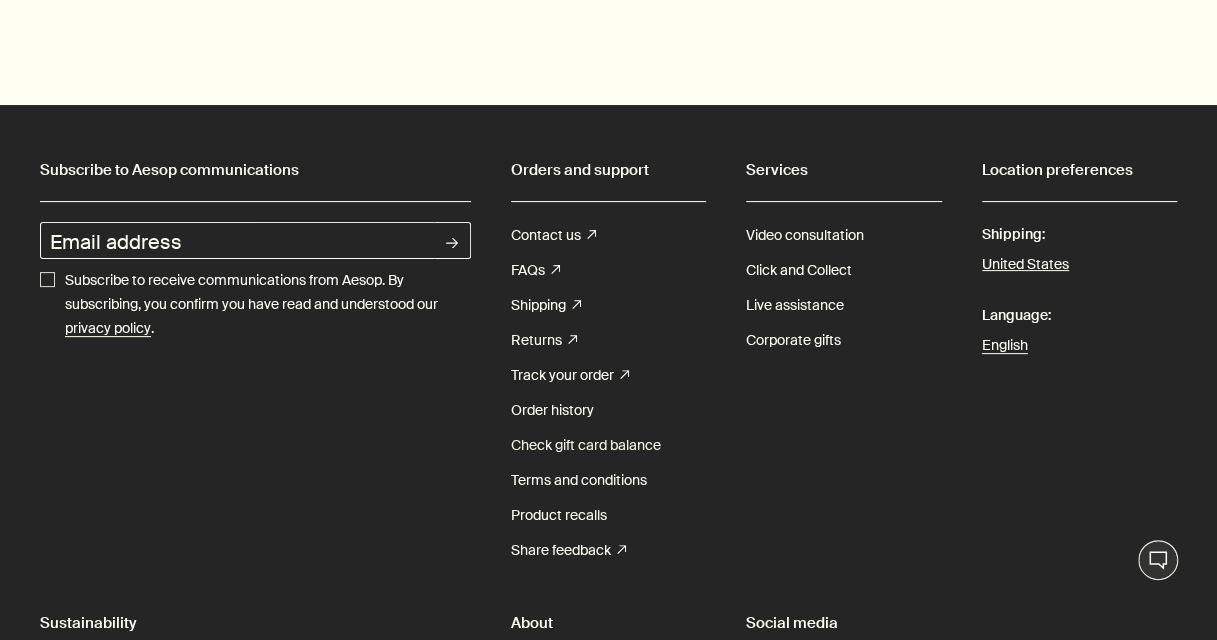 scroll, scrollTop: 11100, scrollLeft: 0, axis: vertical 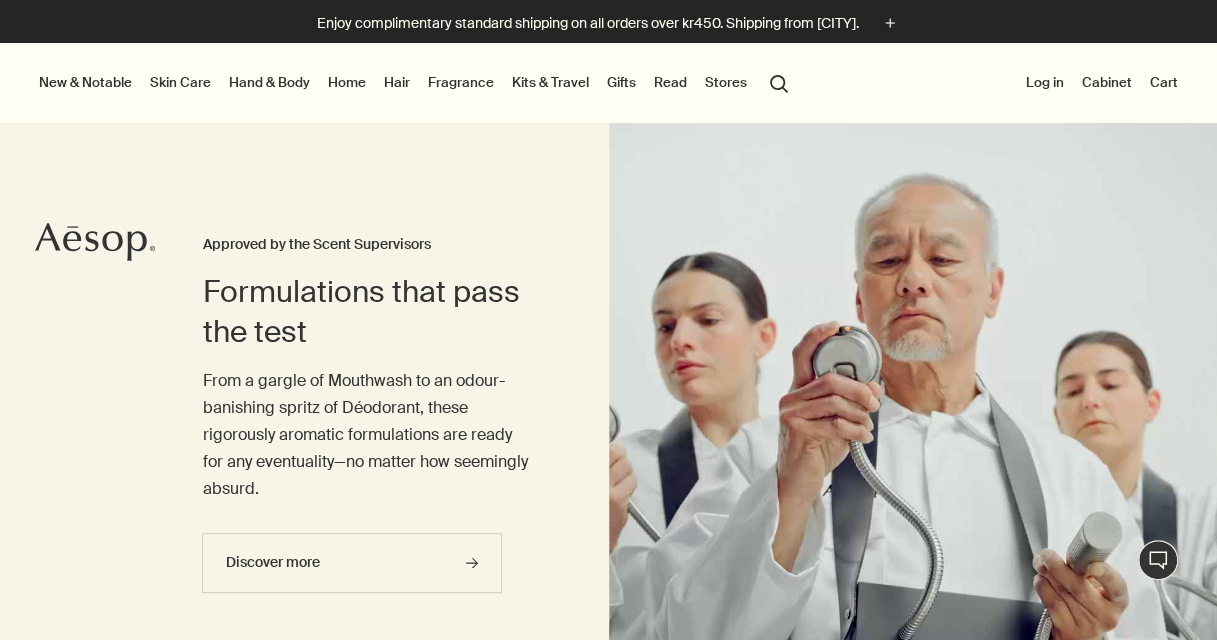 click on "Home" at bounding box center [347, 82] 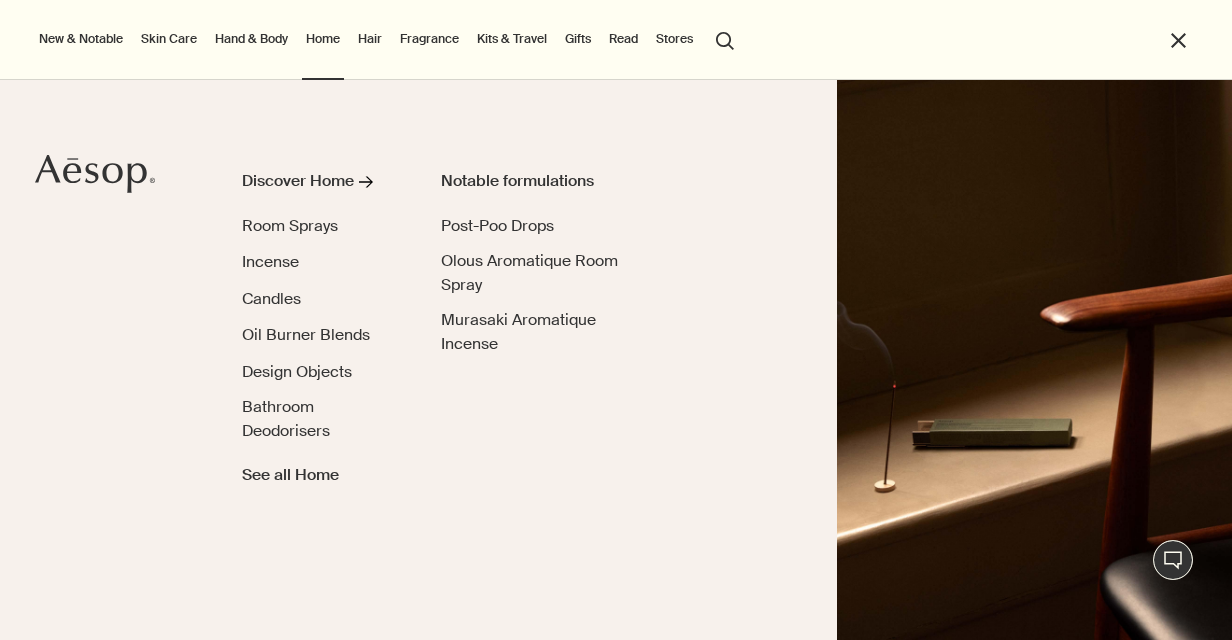 click on "Skin Care" at bounding box center [169, 39] 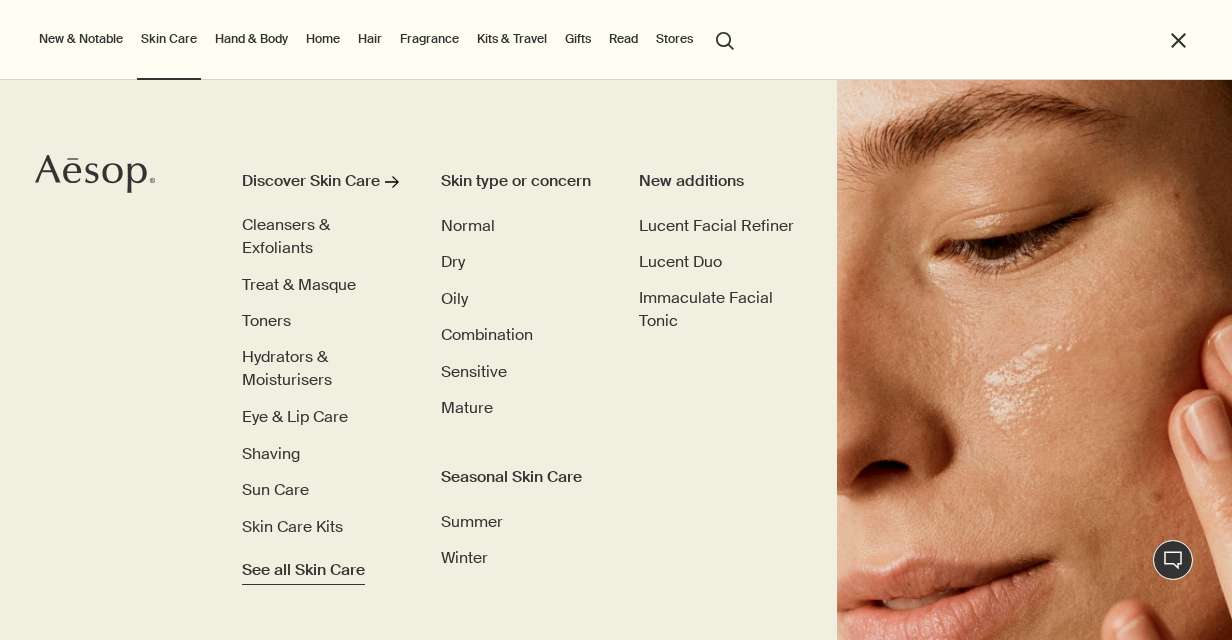 click on "See all Skin Care" at bounding box center (303, 571) 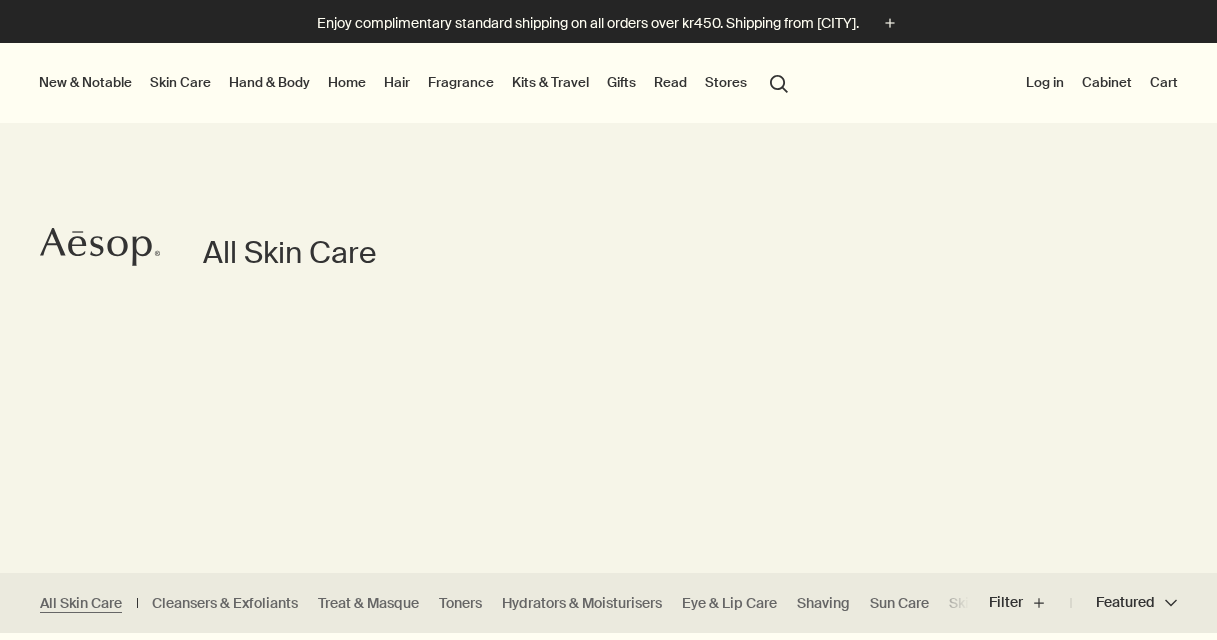 scroll, scrollTop: 0, scrollLeft: 0, axis: both 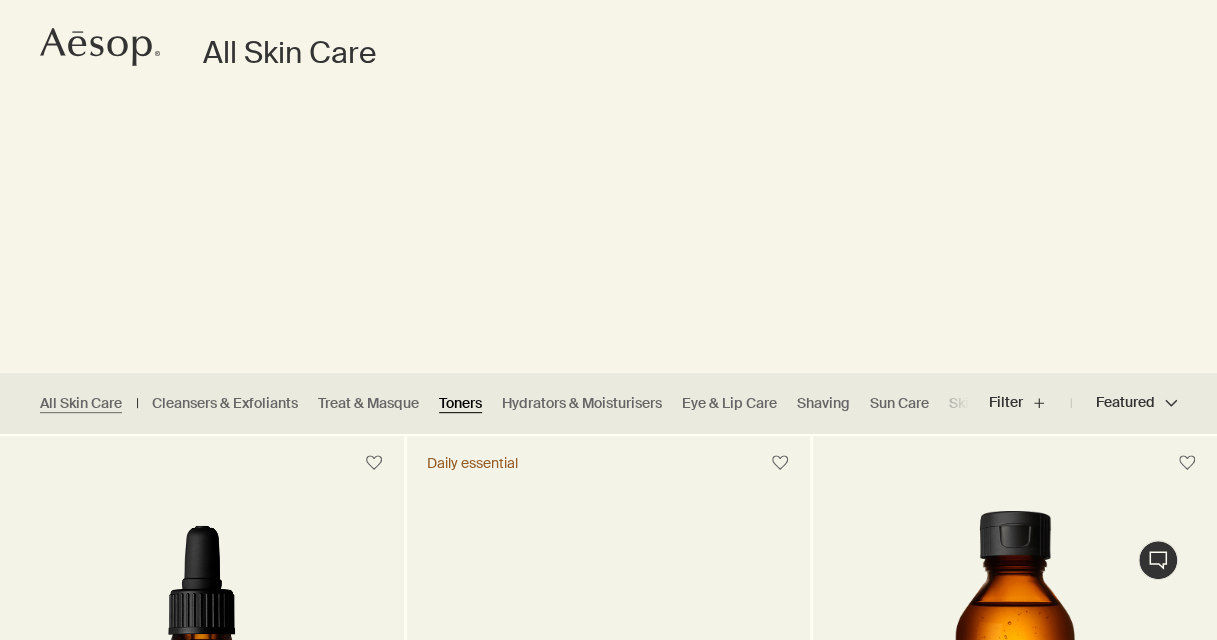 click on "Toners" at bounding box center [460, 403] 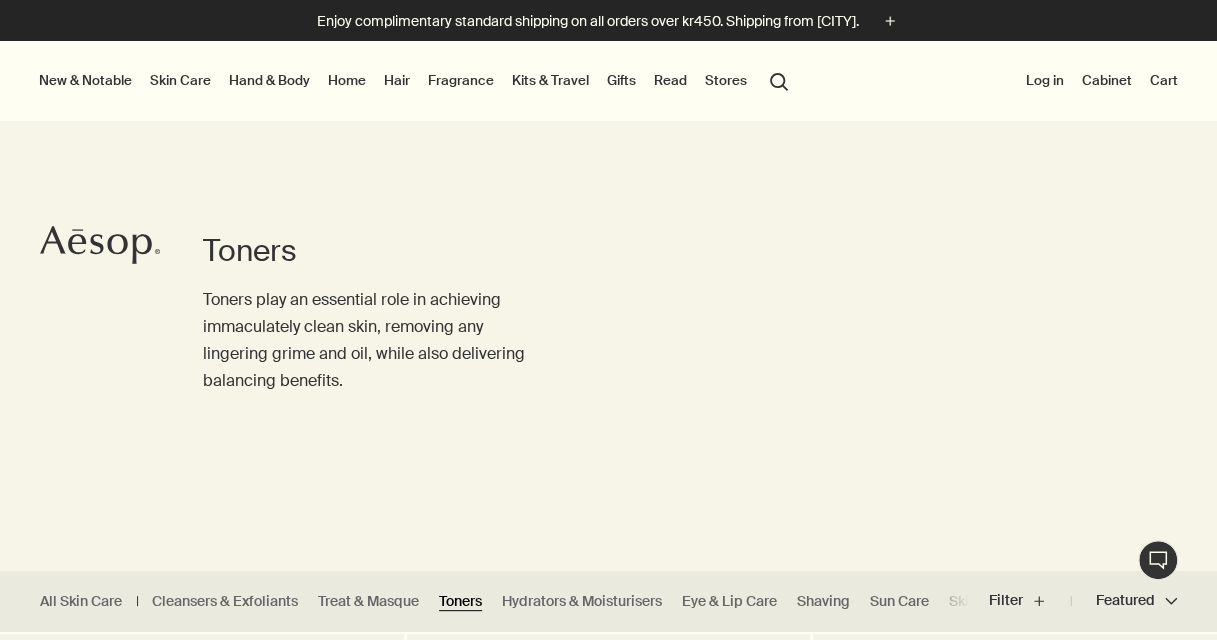 scroll, scrollTop: 0, scrollLeft: 0, axis: both 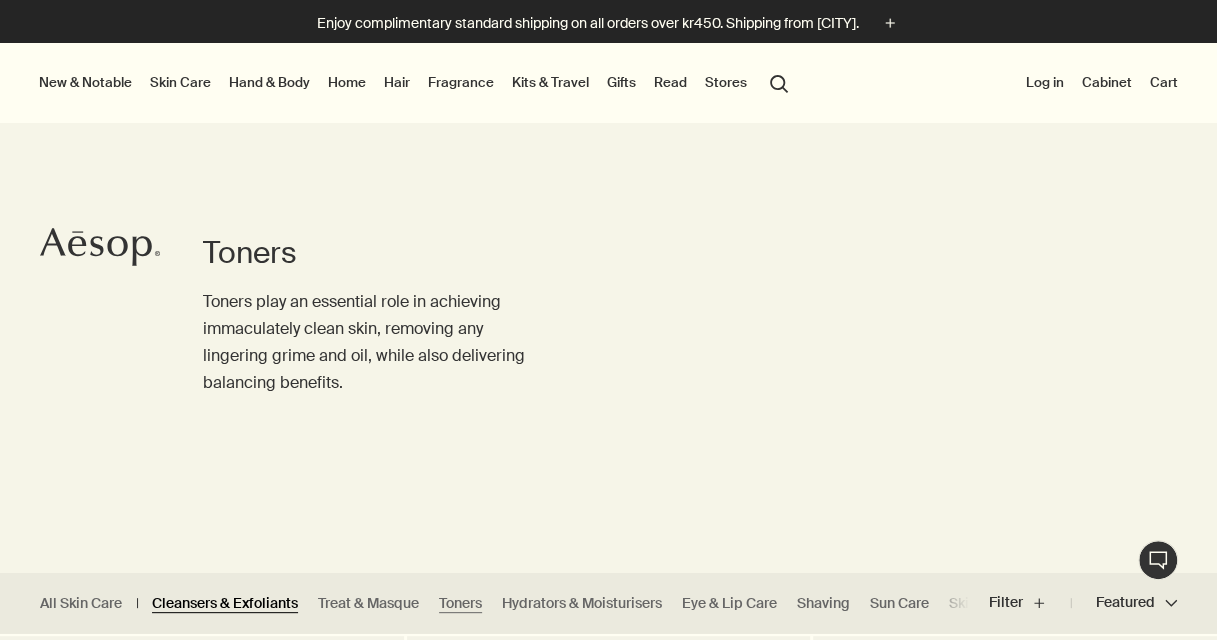 click on "Cleansers & Exfoliants" at bounding box center [225, 603] 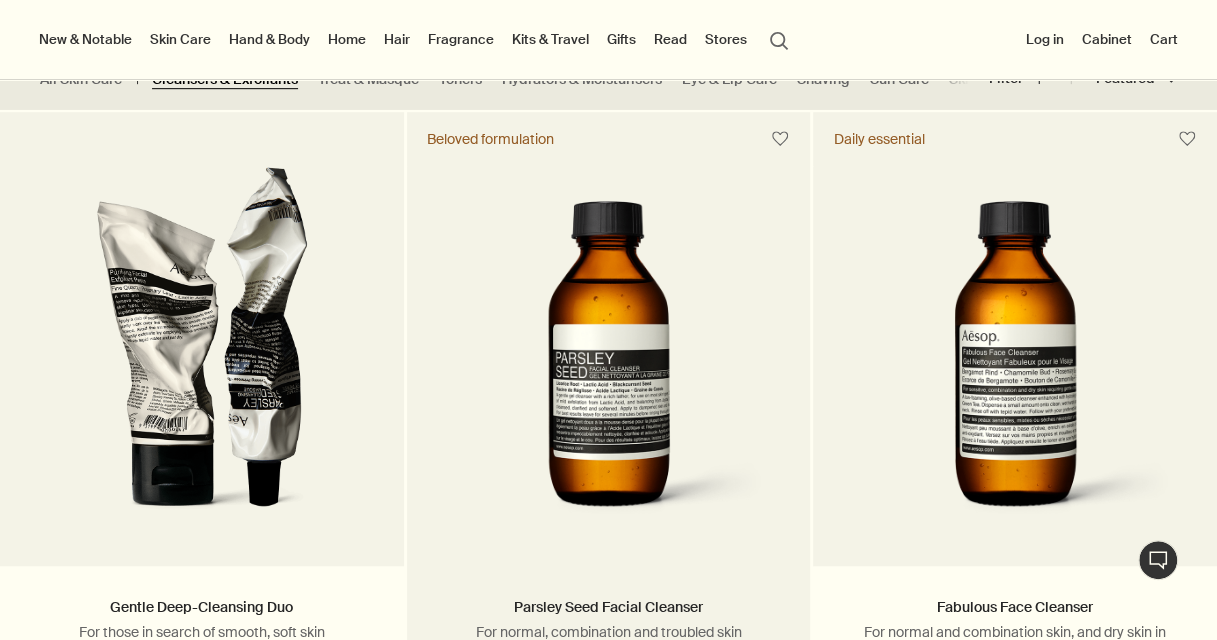 scroll, scrollTop: 400, scrollLeft: 0, axis: vertical 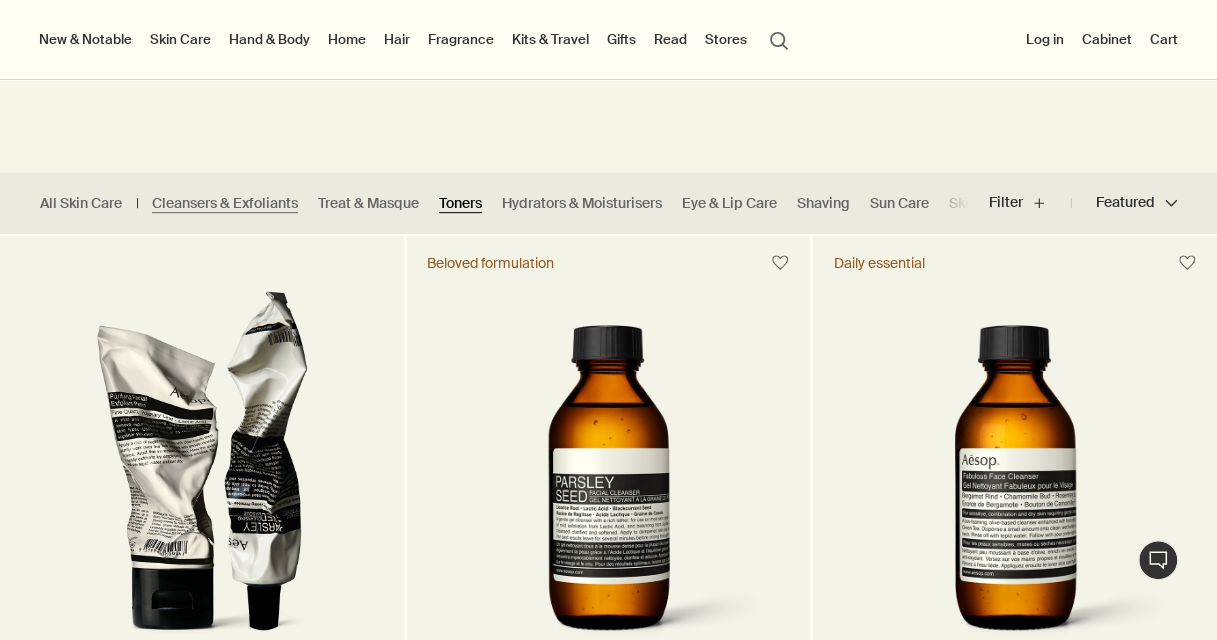 click on "Toners" at bounding box center [460, 203] 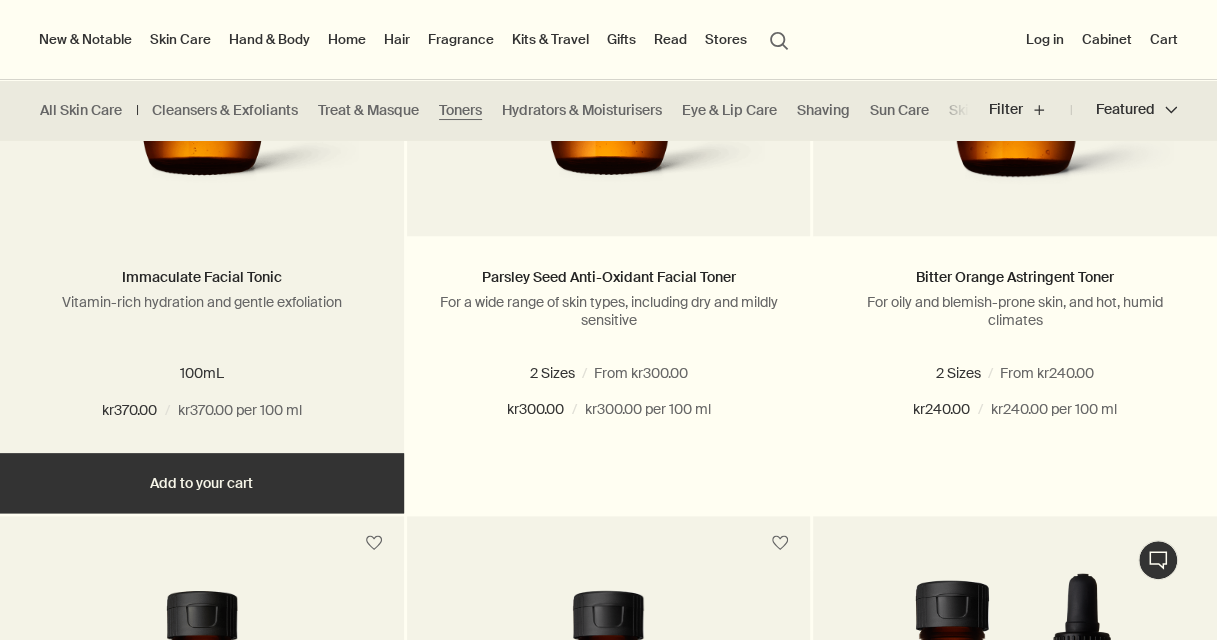 scroll, scrollTop: 800, scrollLeft: 0, axis: vertical 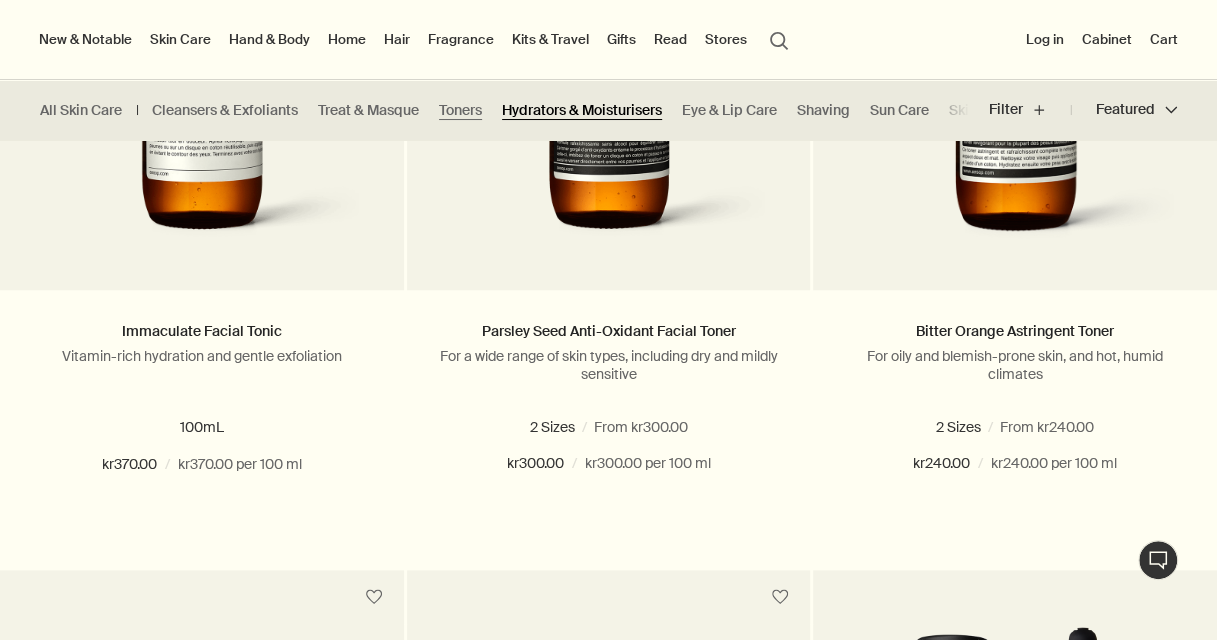 click on "Hydrators & Moisturisers" at bounding box center (582, 110) 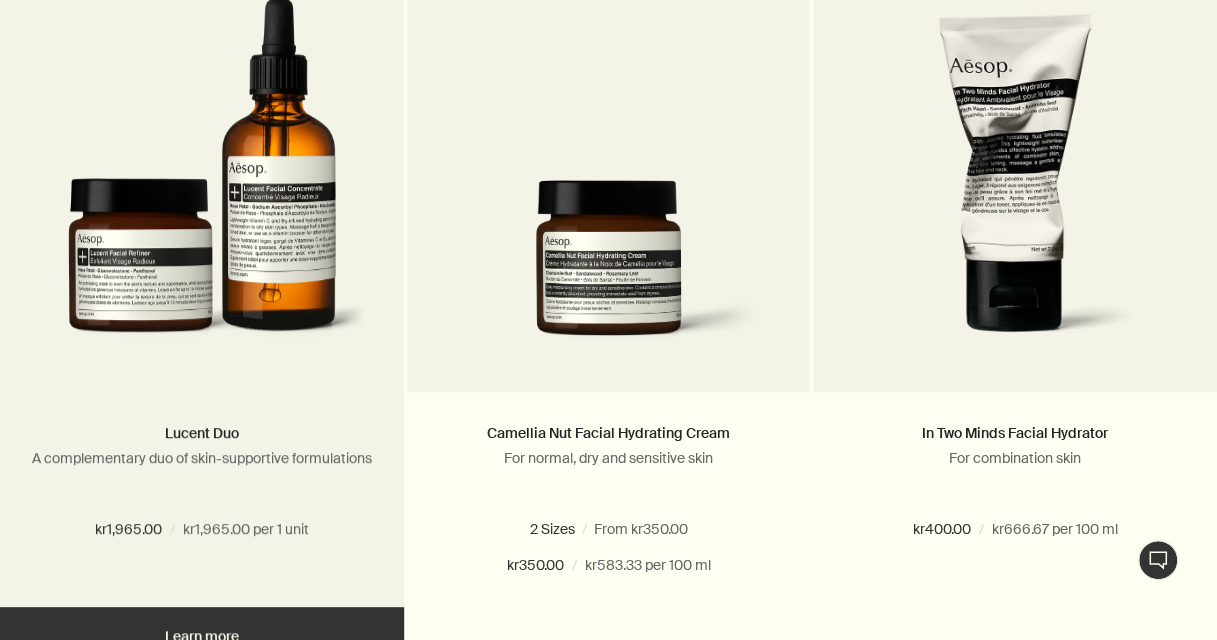 scroll, scrollTop: 700, scrollLeft: 0, axis: vertical 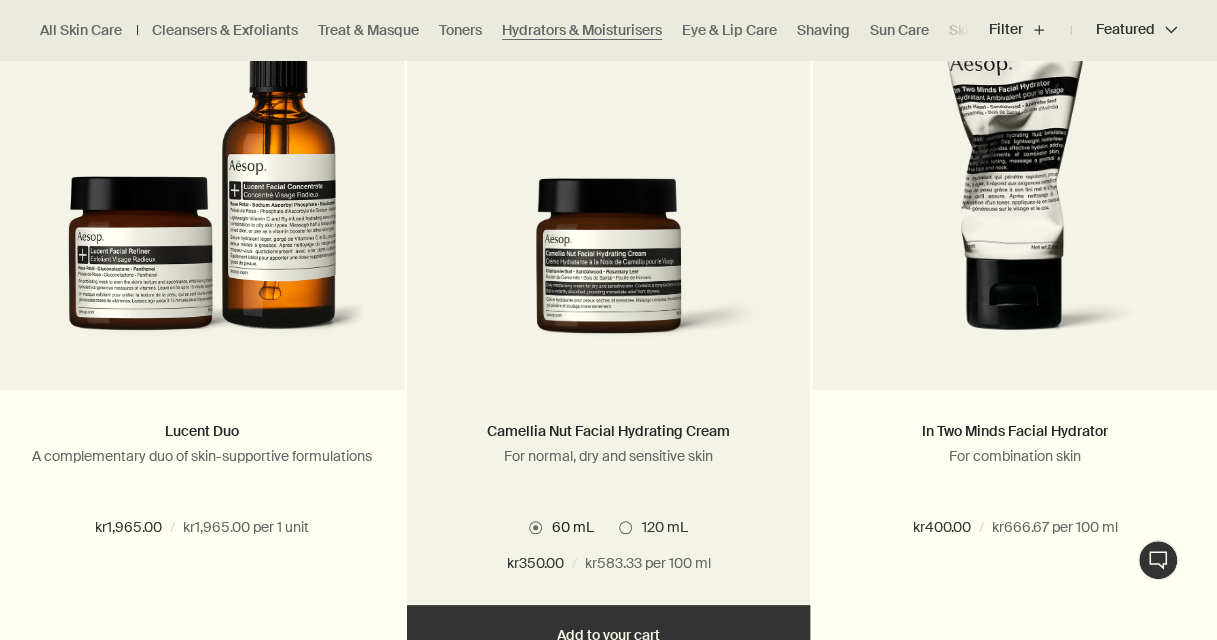 click at bounding box center [609, 269] 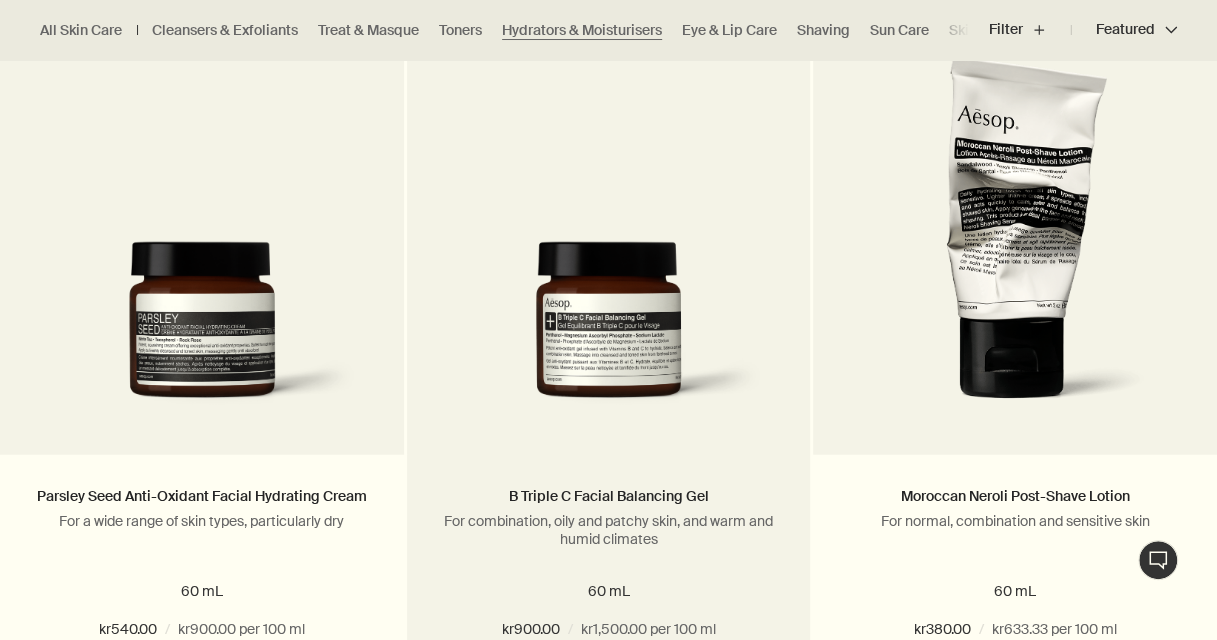 scroll, scrollTop: 2200, scrollLeft: 0, axis: vertical 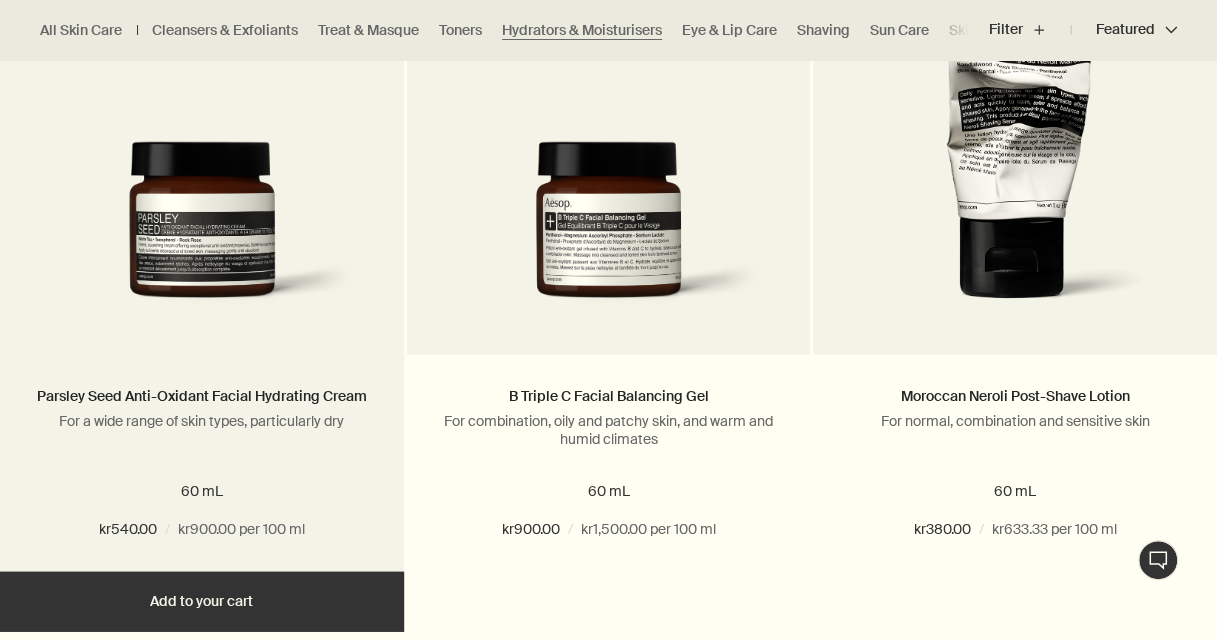 click at bounding box center (202, 233) 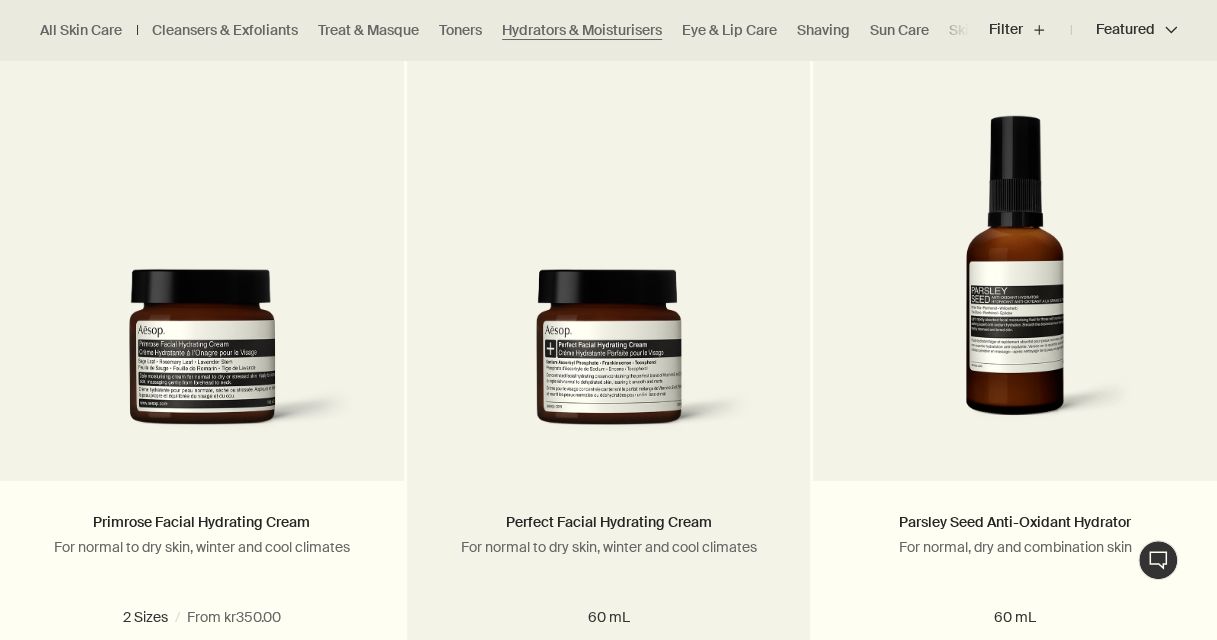 scroll, scrollTop: 2900, scrollLeft: 0, axis: vertical 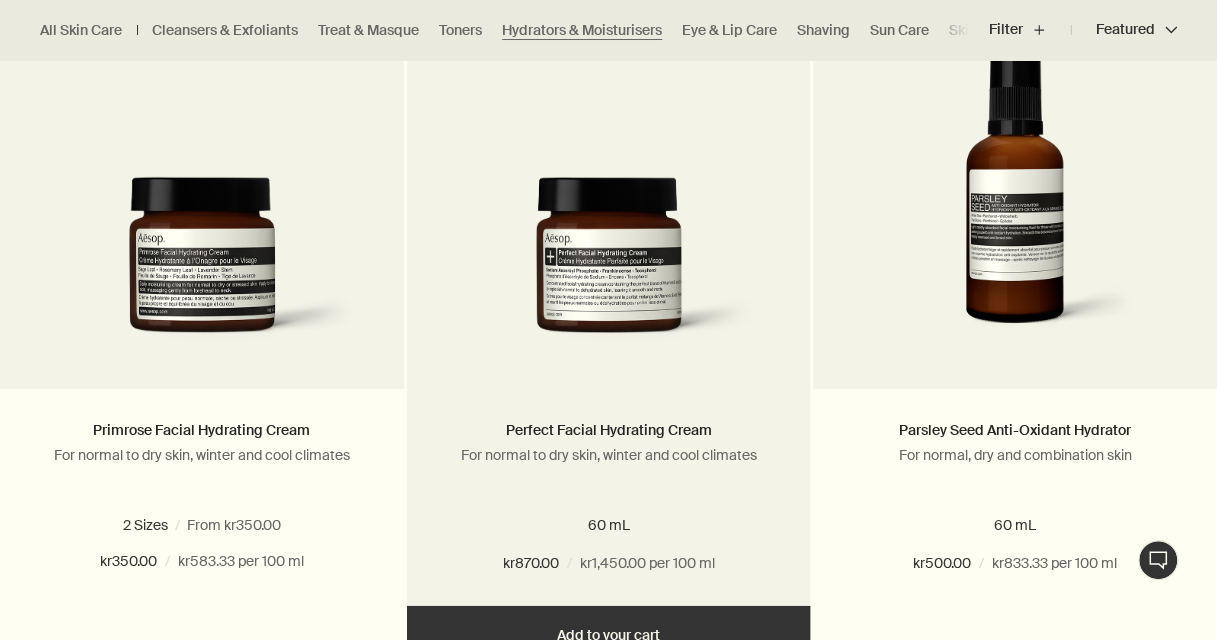 click at bounding box center (609, 268) 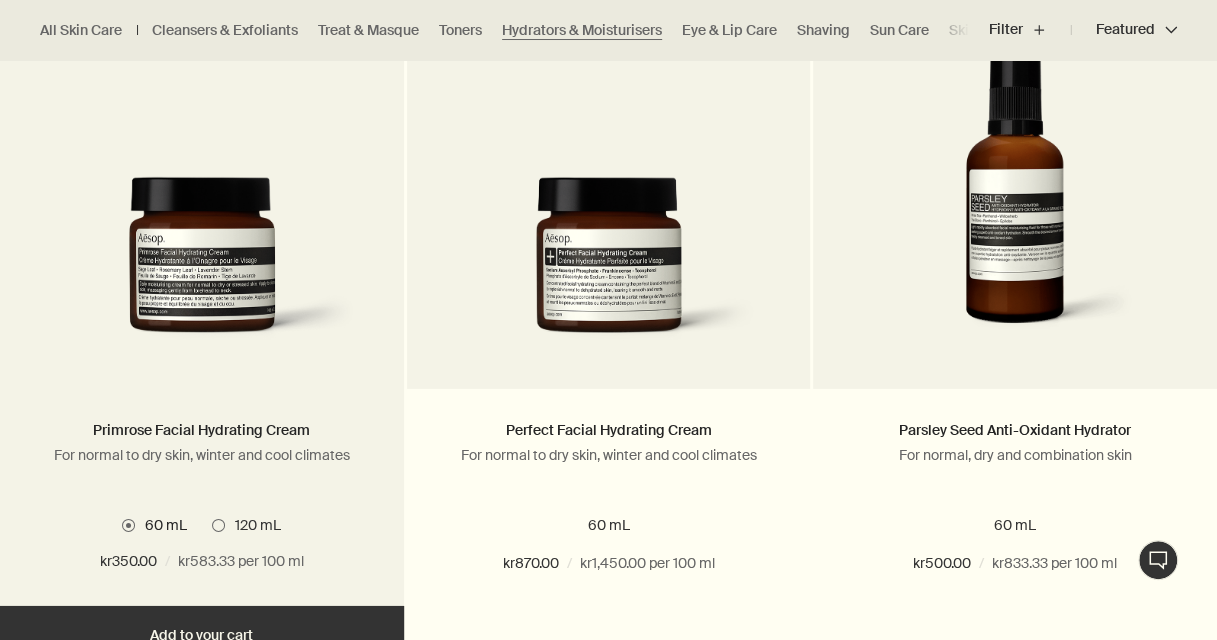 click at bounding box center (202, 268) 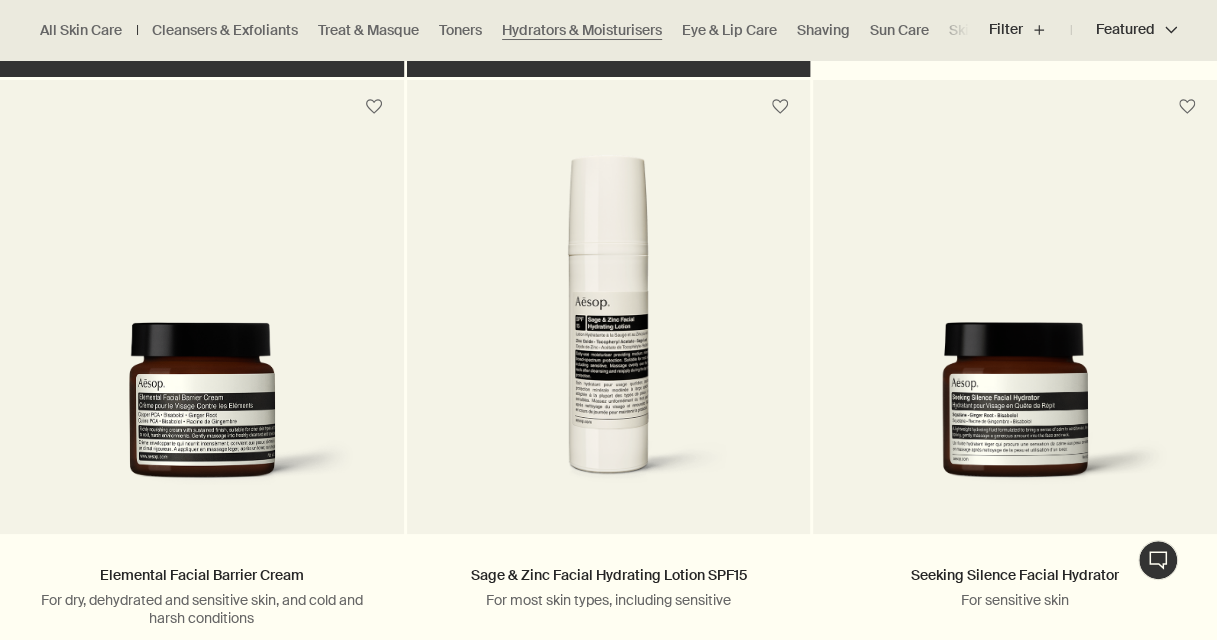 scroll, scrollTop: 3600, scrollLeft: 0, axis: vertical 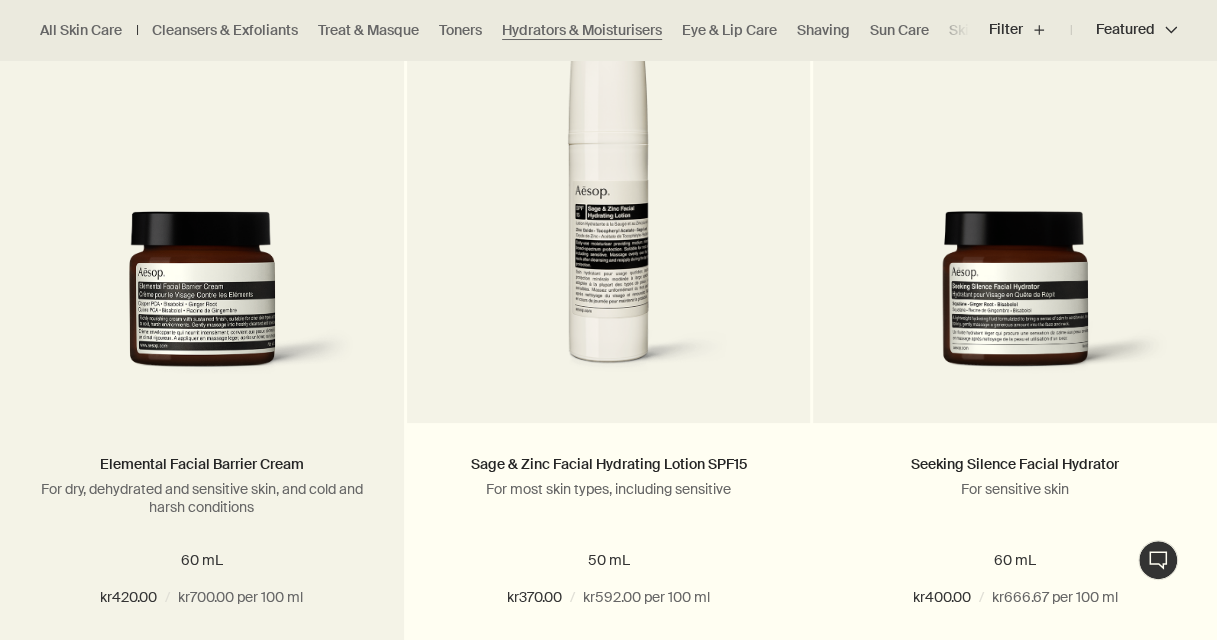 click at bounding box center [202, 302] 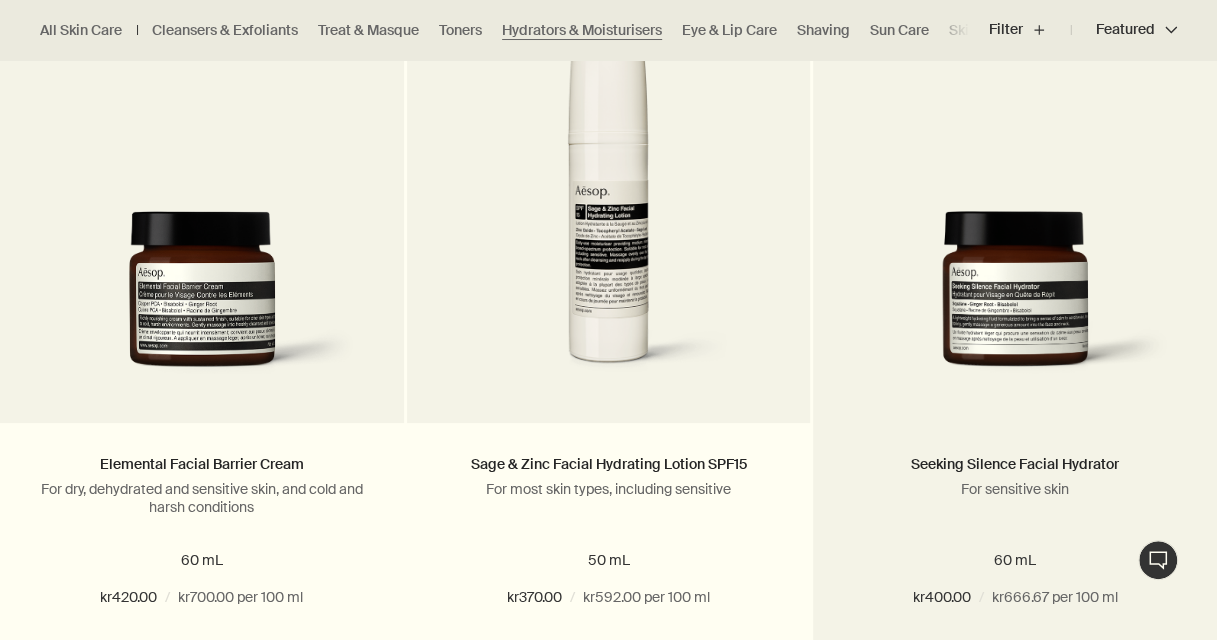 click at bounding box center [1015, 302] 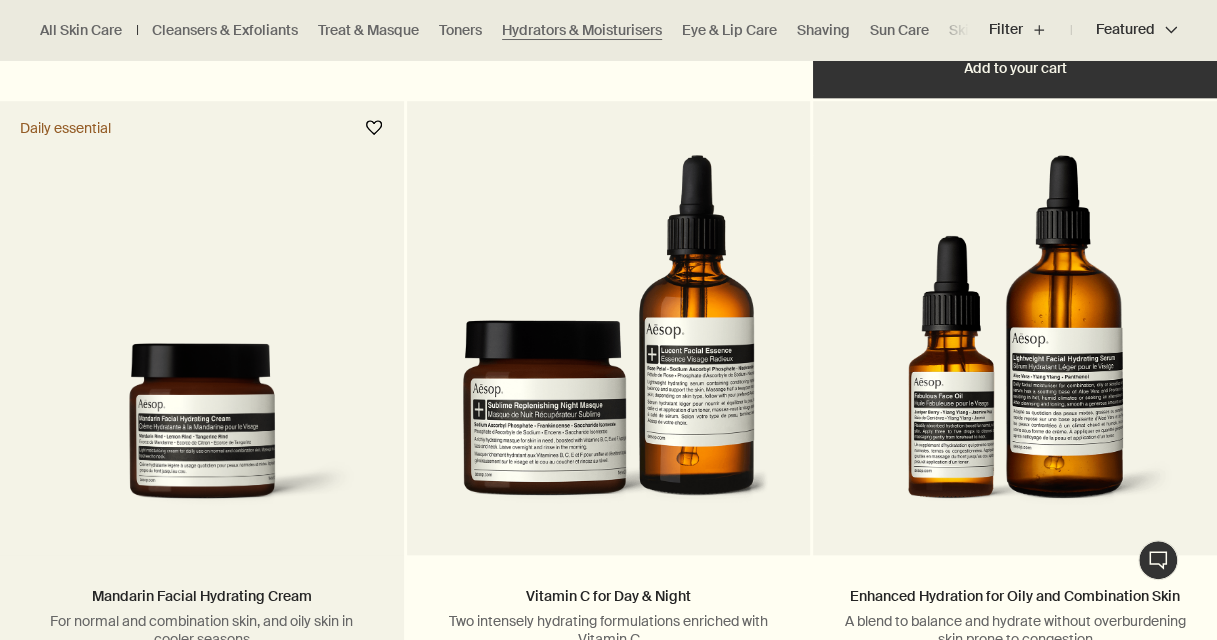 scroll, scrollTop: 4300, scrollLeft: 0, axis: vertical 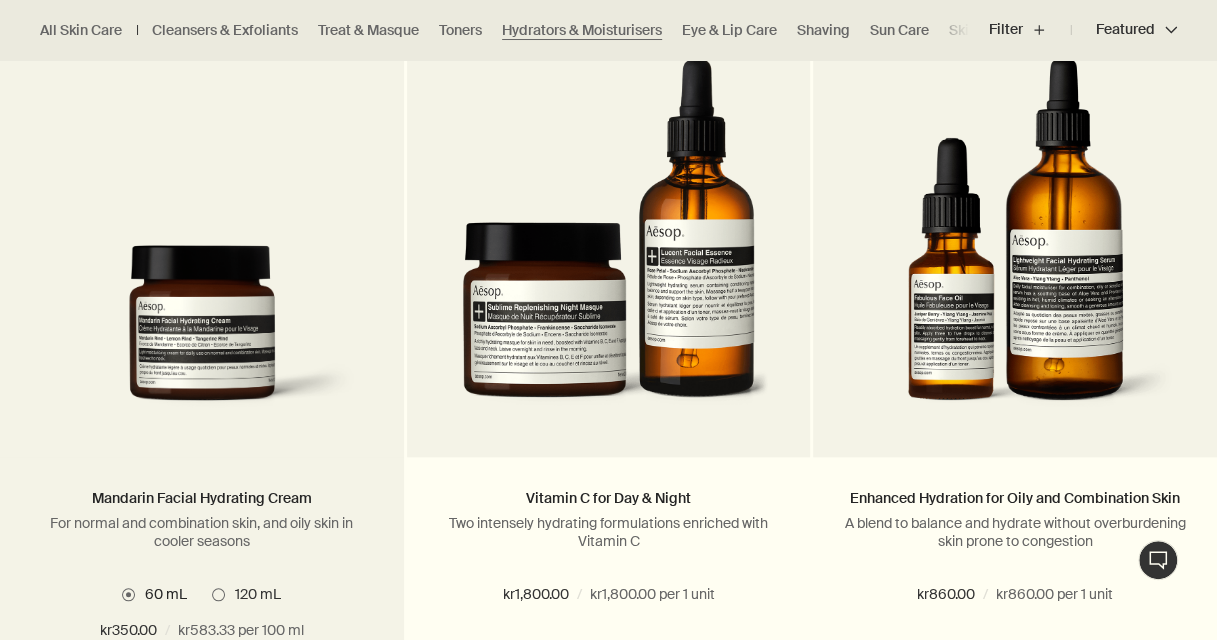 click at bounding box center [202, 336] 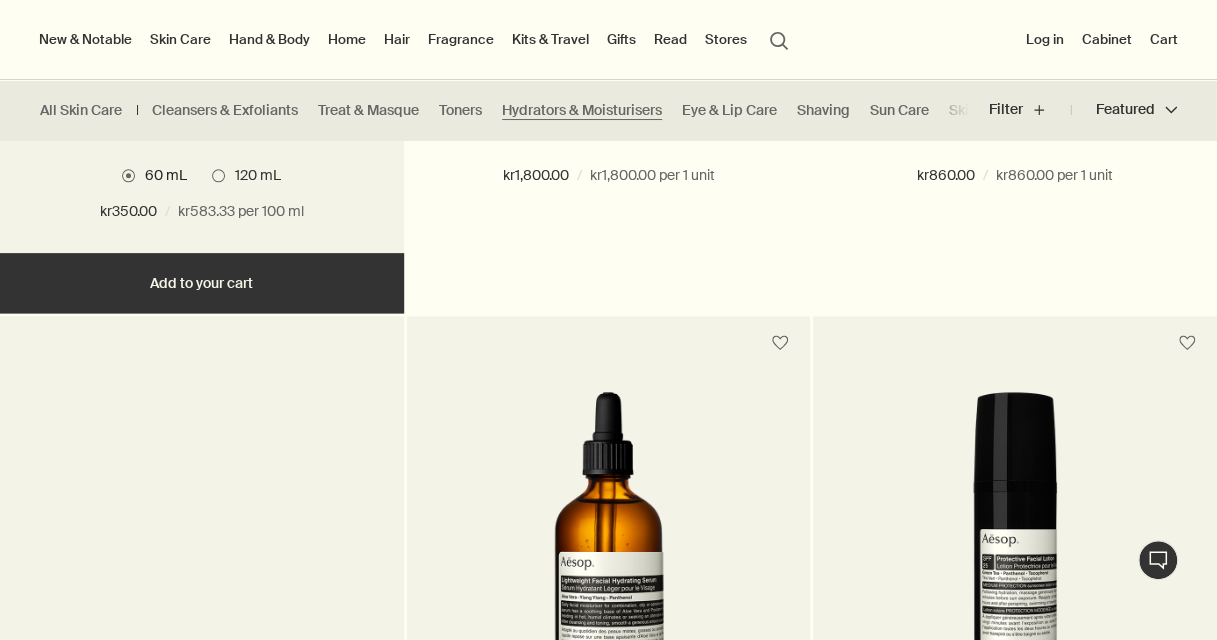 scroll, scrollTop: 4700, scrollLeft: 0, axis: vertical 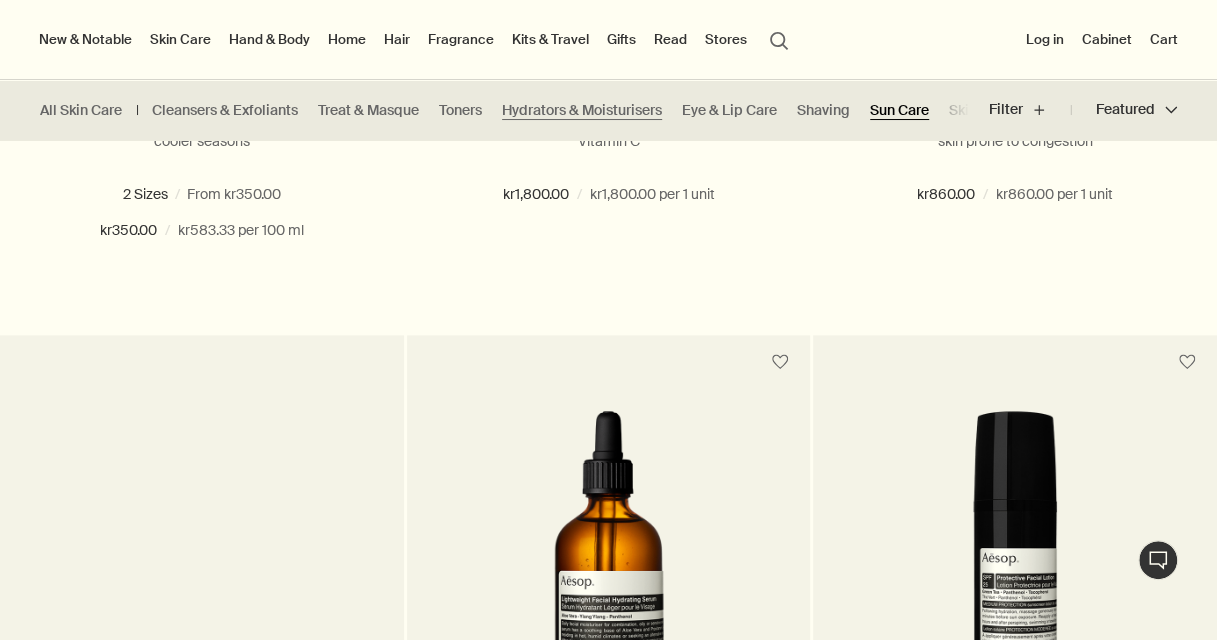 click on "Sun Care" at bounding box center [899, 110] 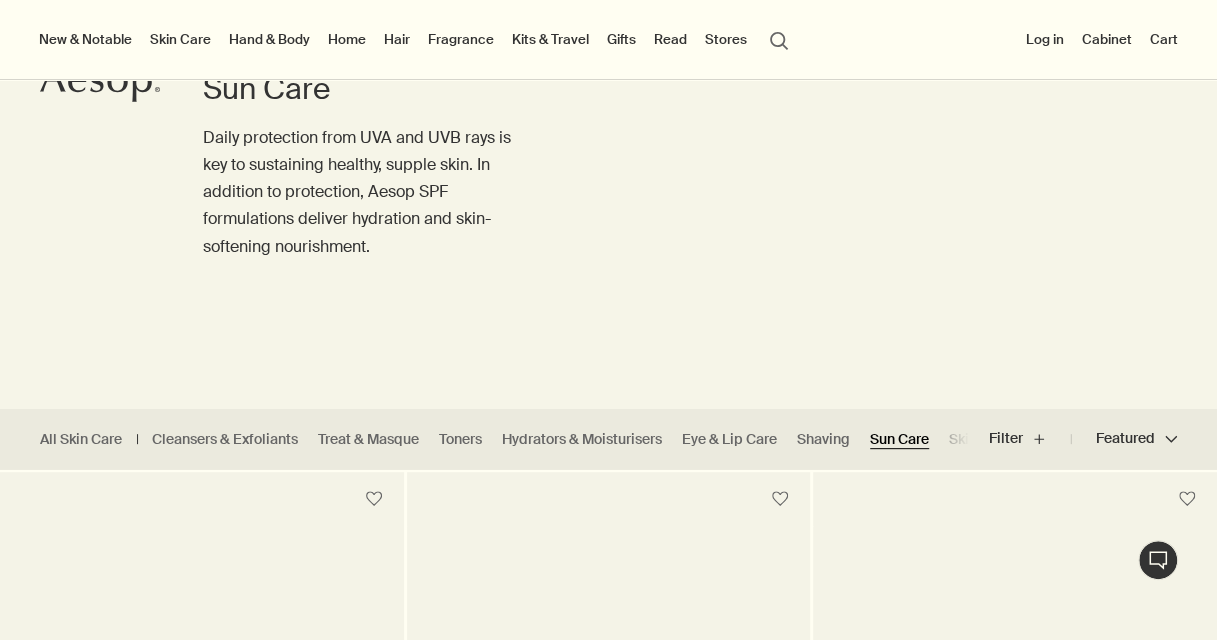 scroll, scrollTop: 0, scrollLeft: 0, axis: both 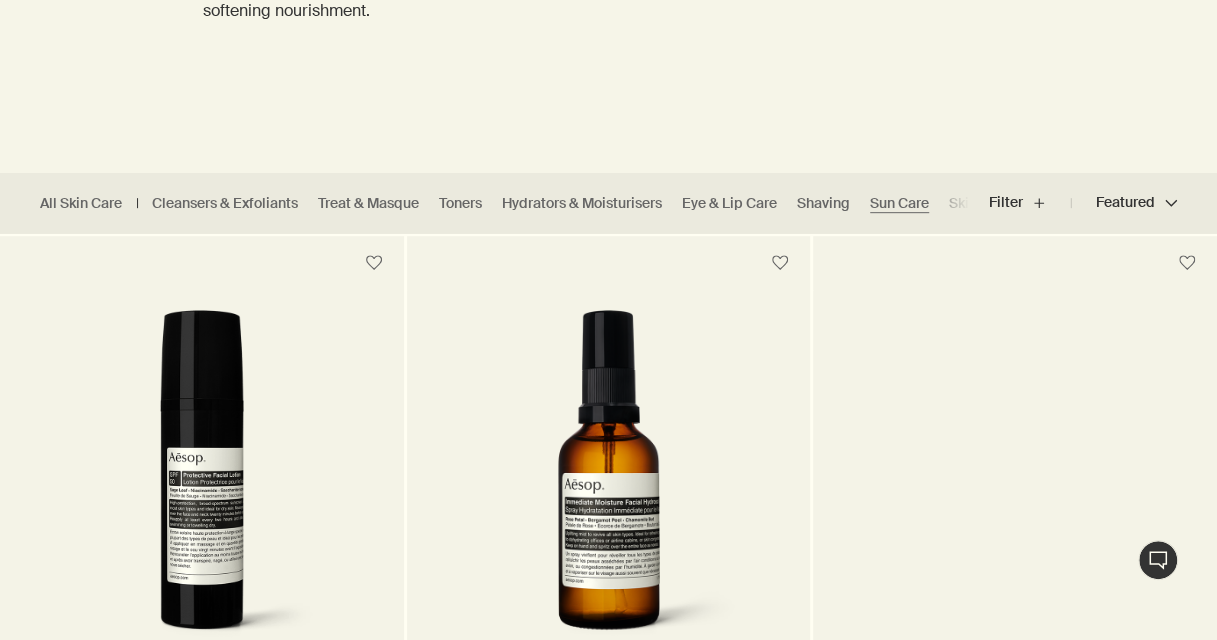 click on "Skin Care Kits" at bounding box center (1014, 203) 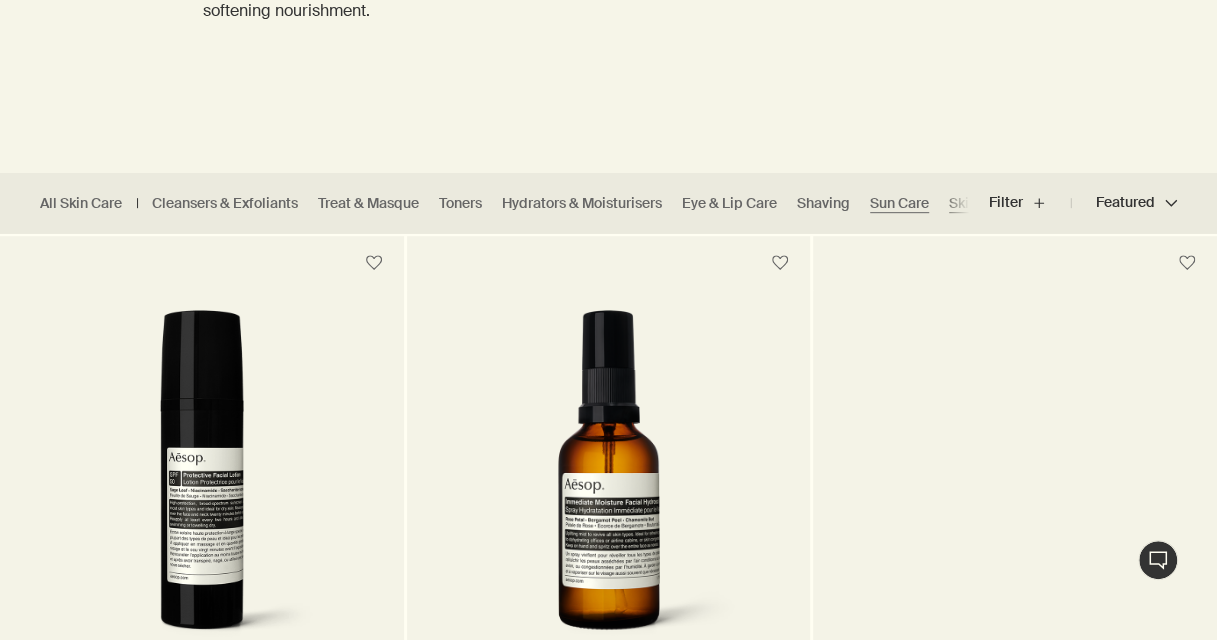 click on "Skin Care Kits" at bounding box center [994, 203] 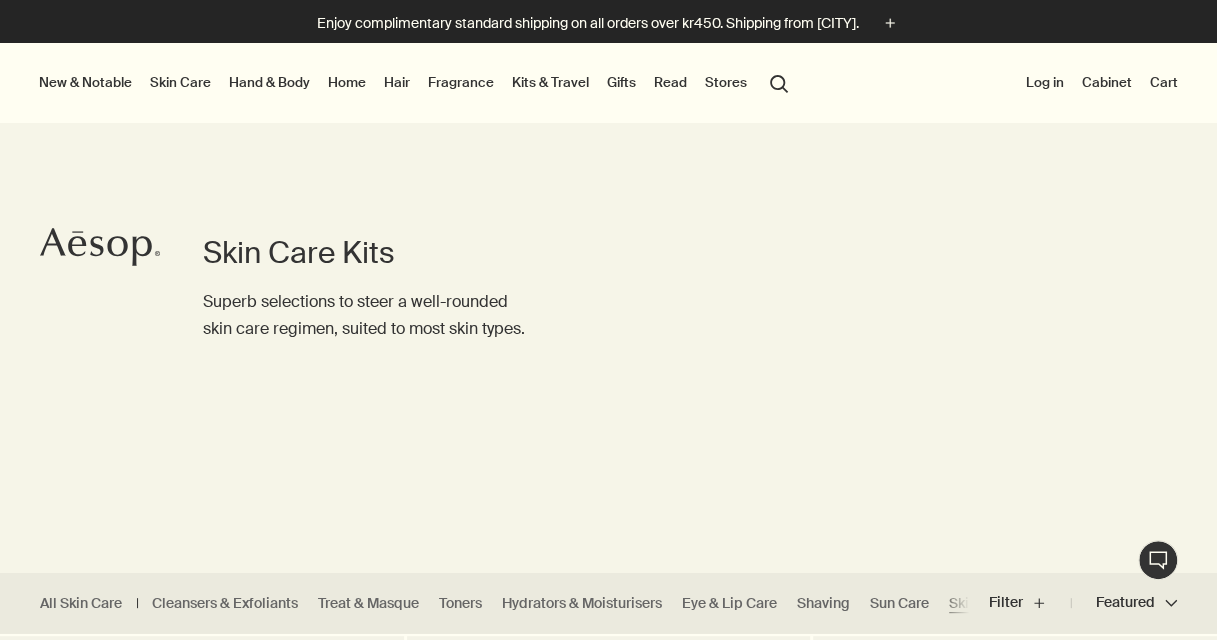 scroll, scrollTop: 100, scrollLeft: 0, axis: vertical 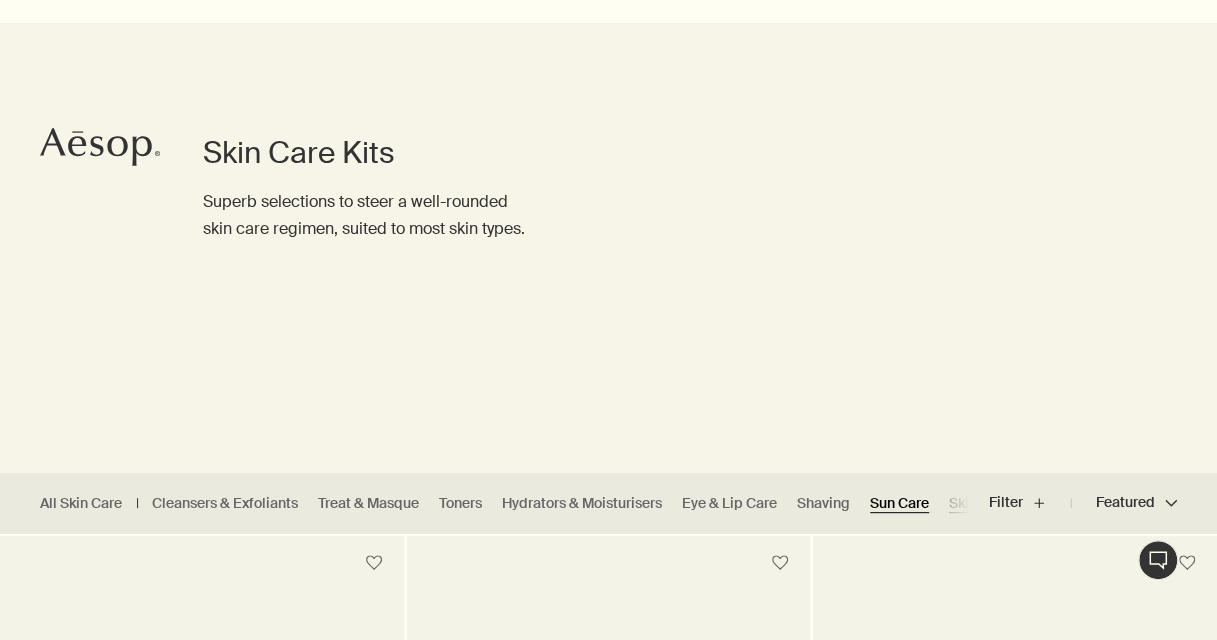 click on "Sun Care" at bounding box center (899, 503) 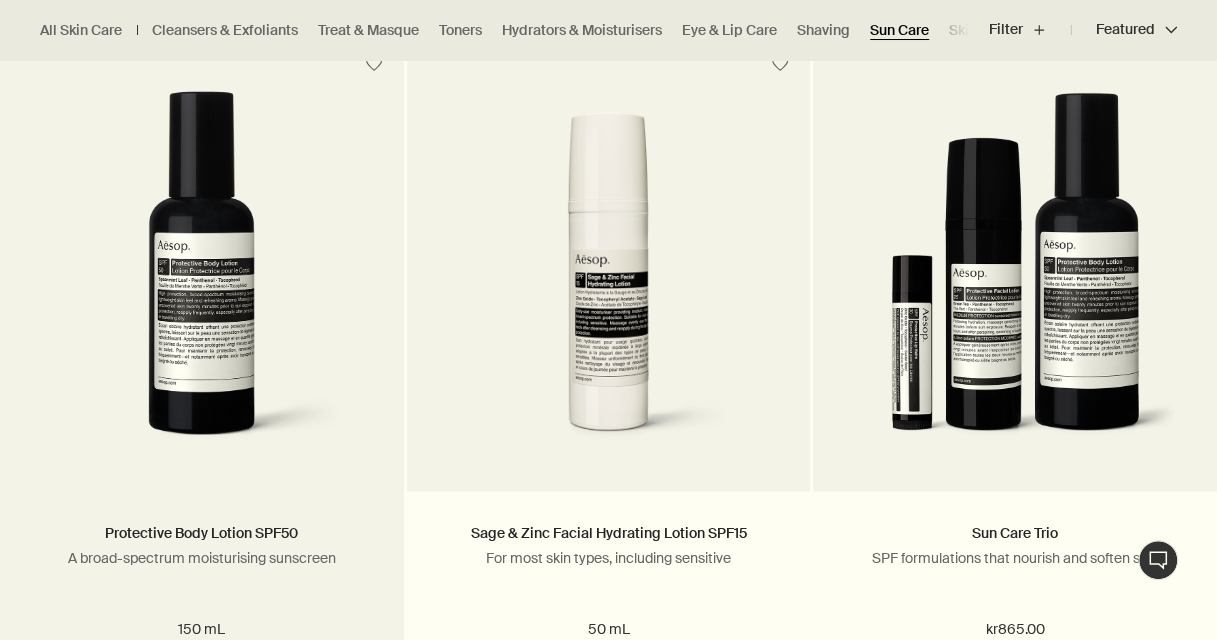 scroll, scrollTop: 1400, scrollLeft: 0, axis: vertical 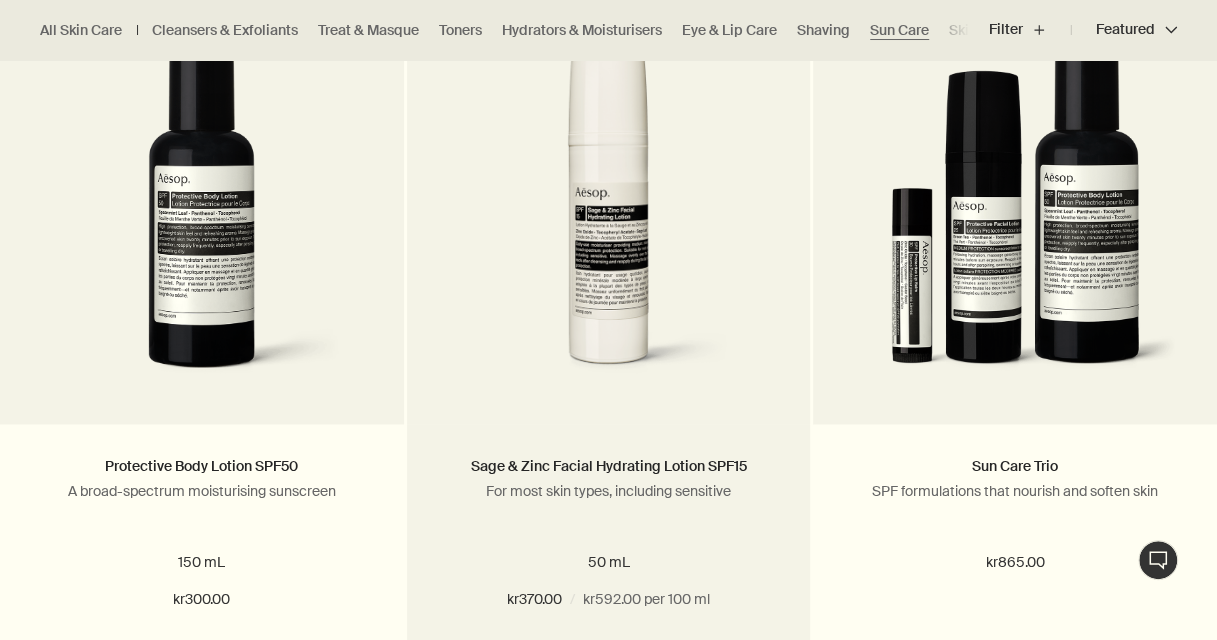 click at bounding box center (609, 219) 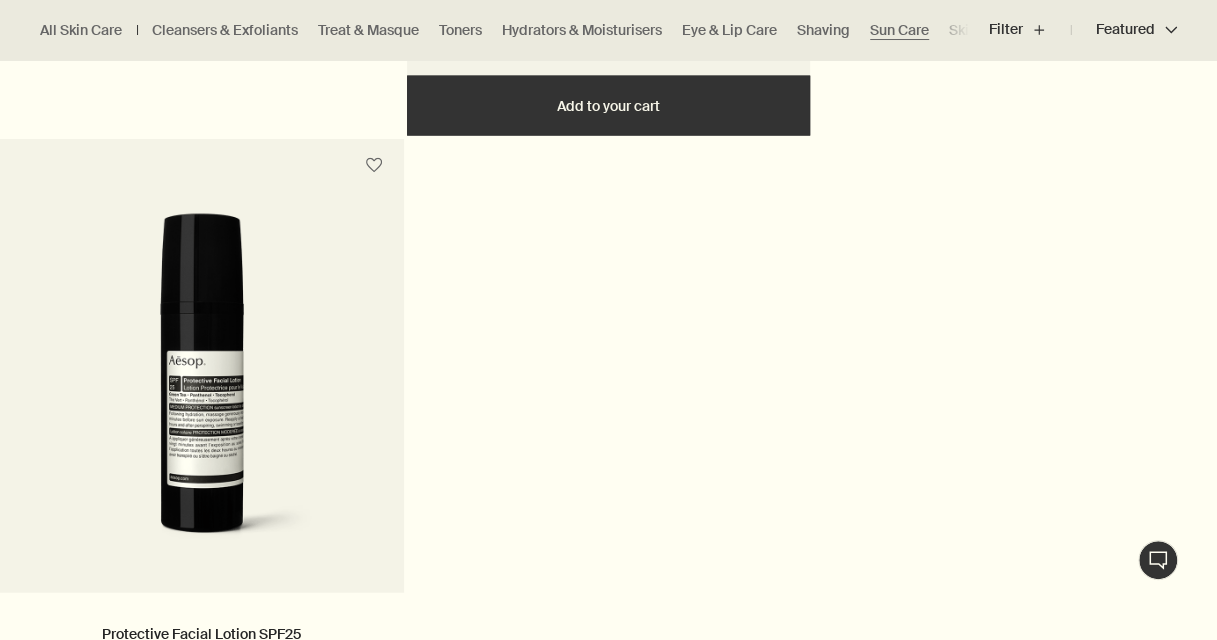 scroll, scrollTop: 2100, scrollLeft: 0, axis: vertical 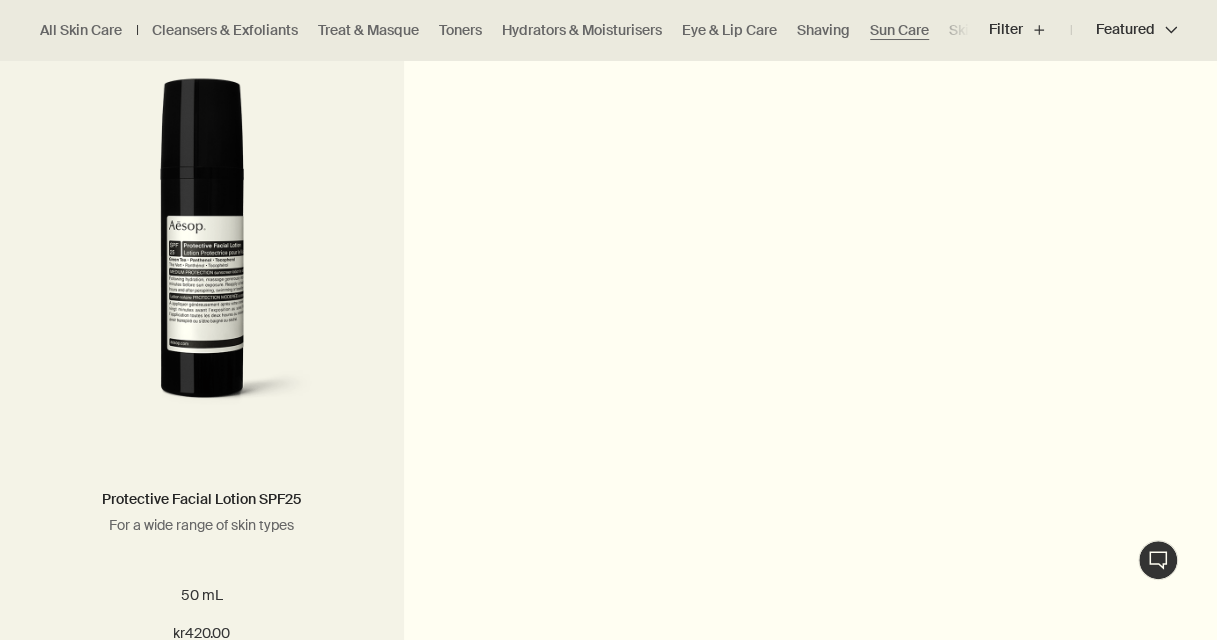 click at bounding box center [202, 253] 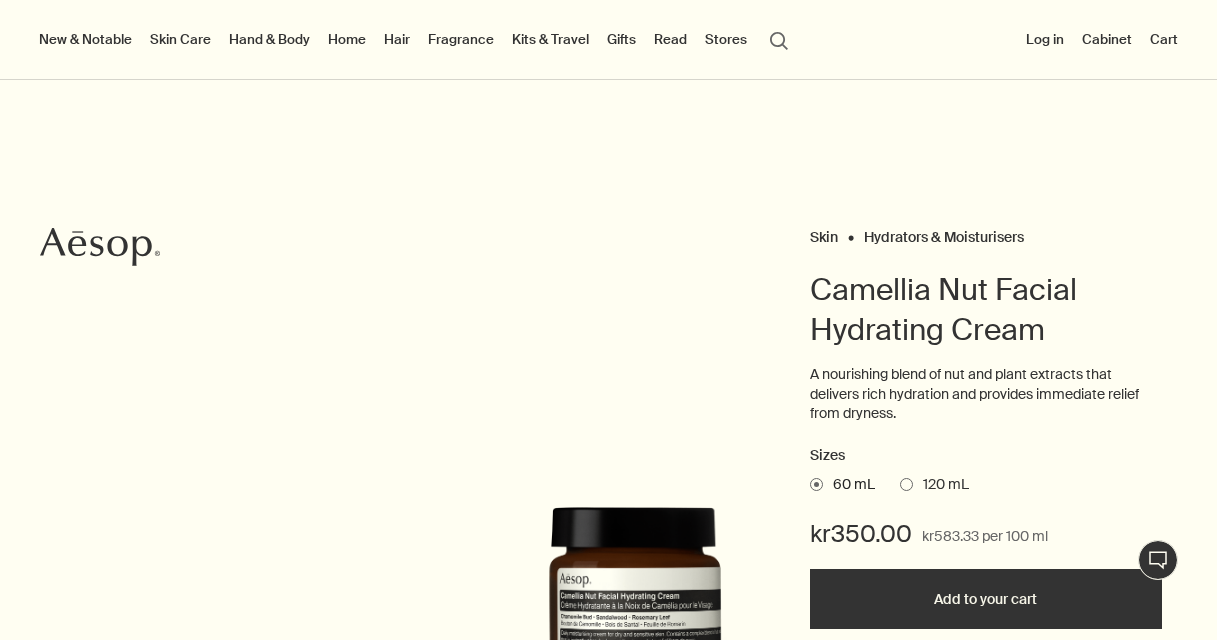 scroll, scrollTop: 0, scrollLeft: 0, axis: both 